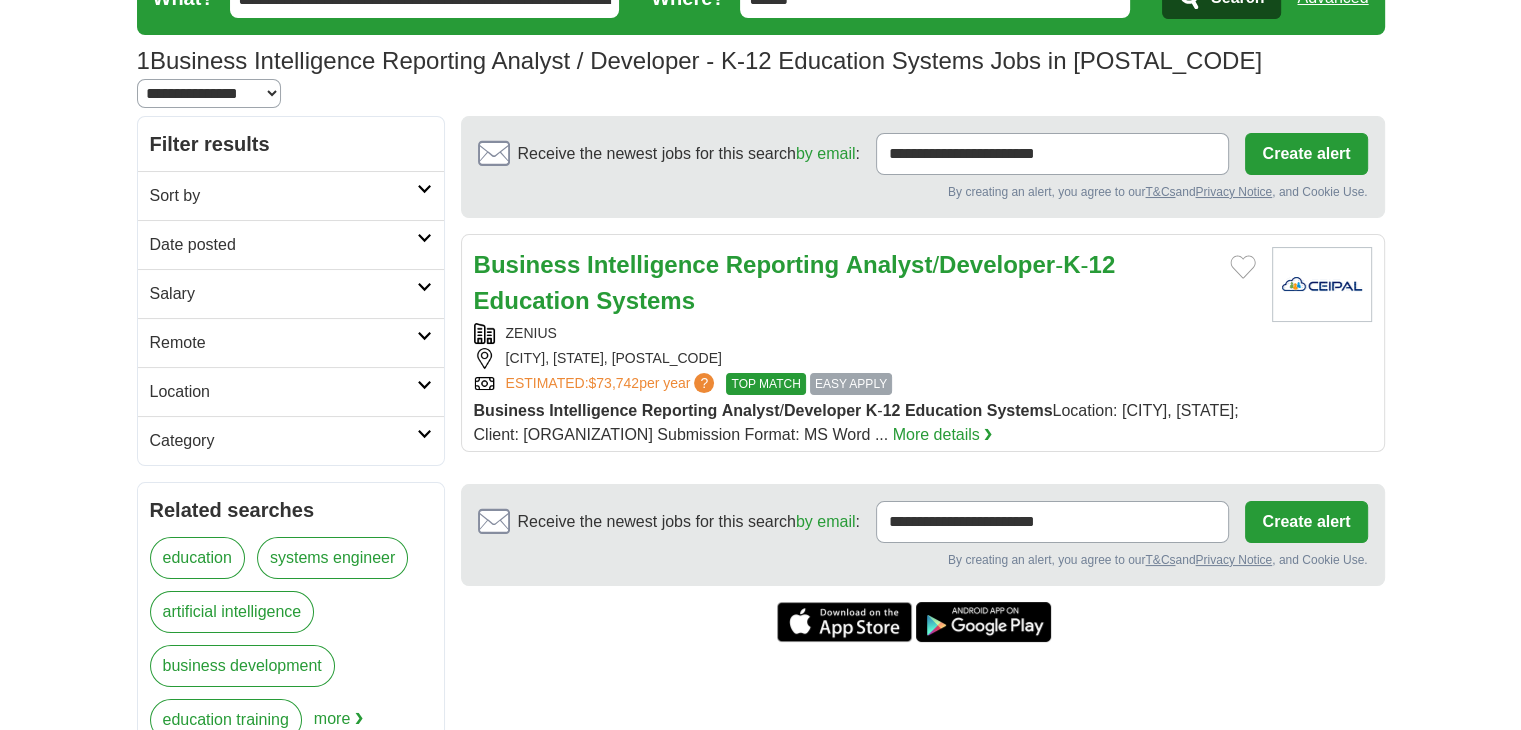scroll, scrollTop: 100, scrollLeft: 0, axis: vertical 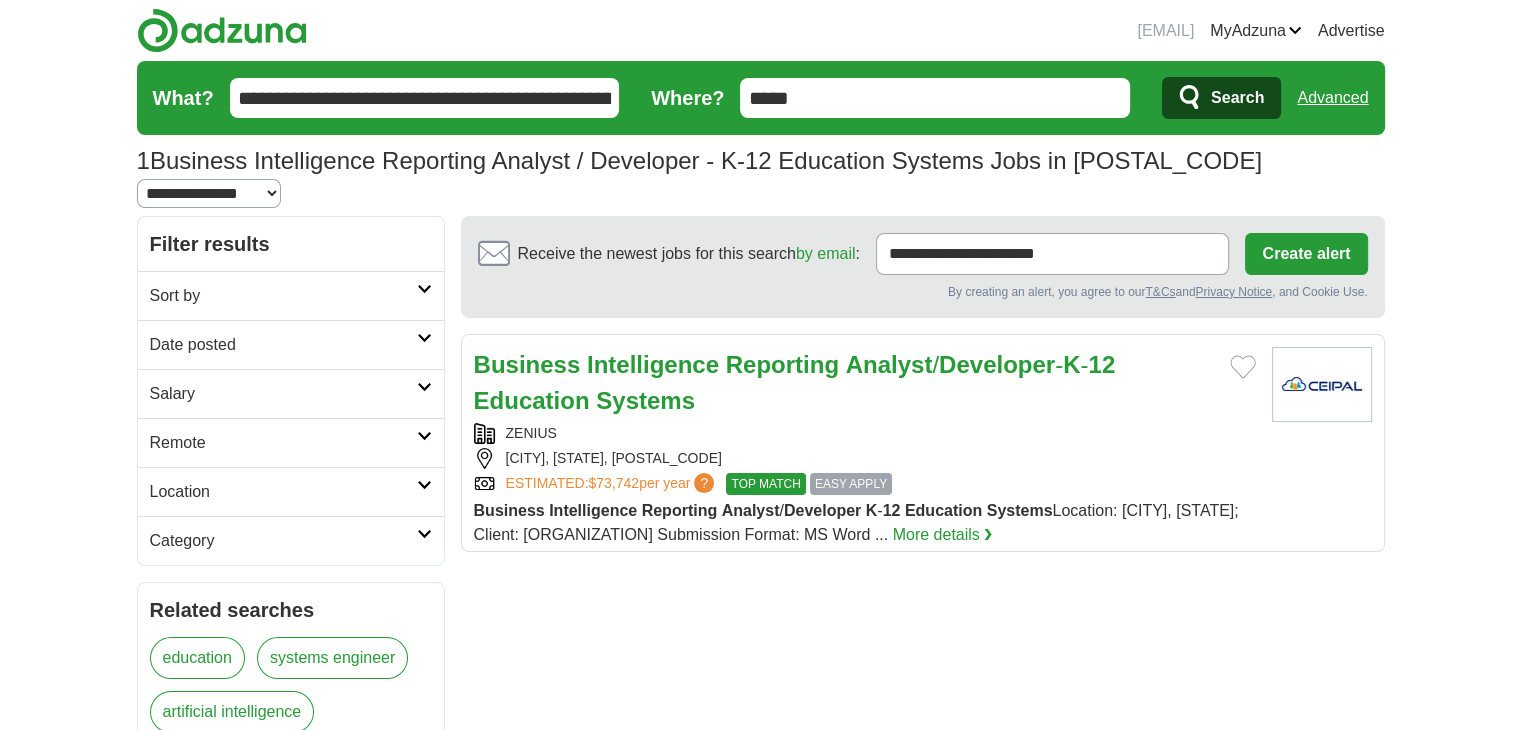 click on "Advertise" at bounding box center [1351, 31] 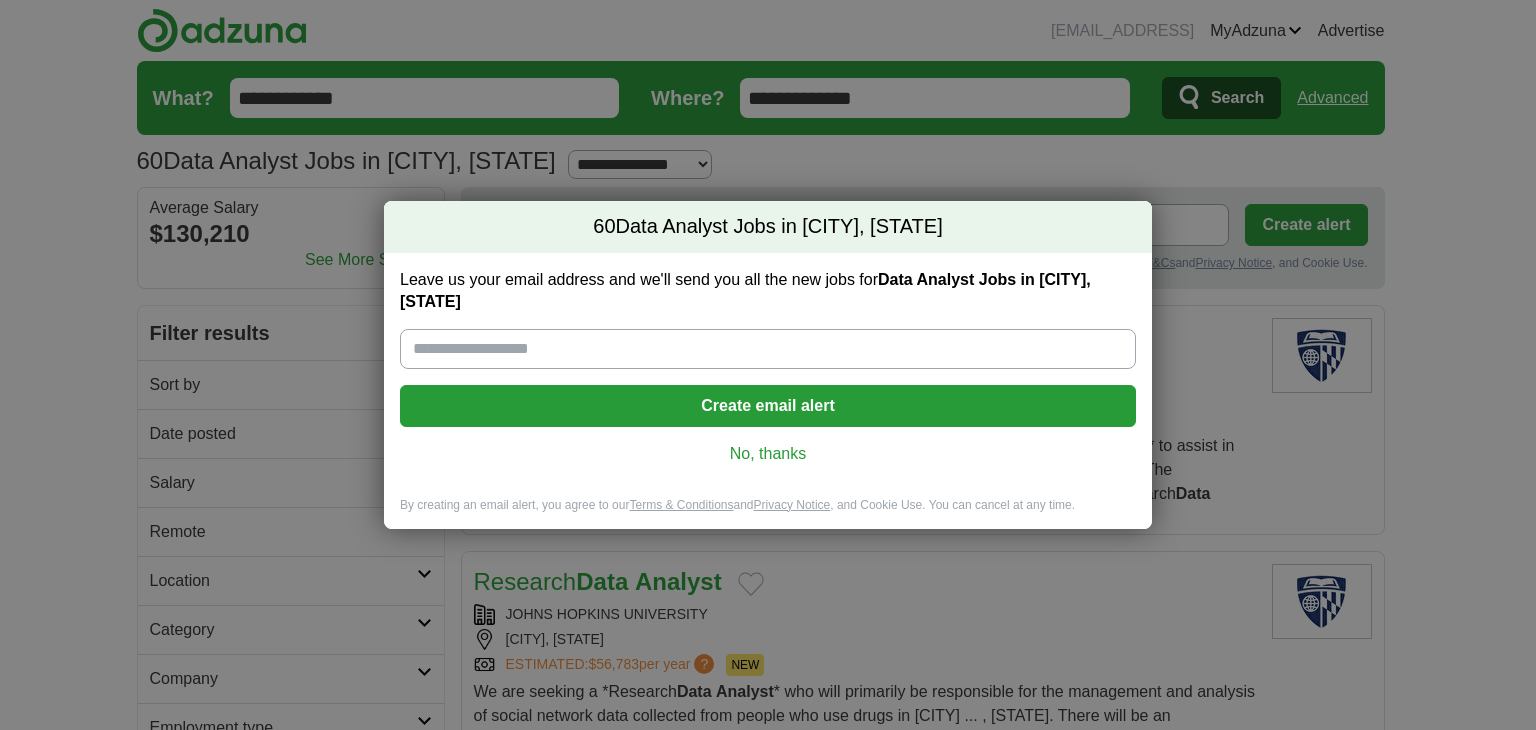 scroll, scrollTop: 0, scrollLeft: 0, axis: both 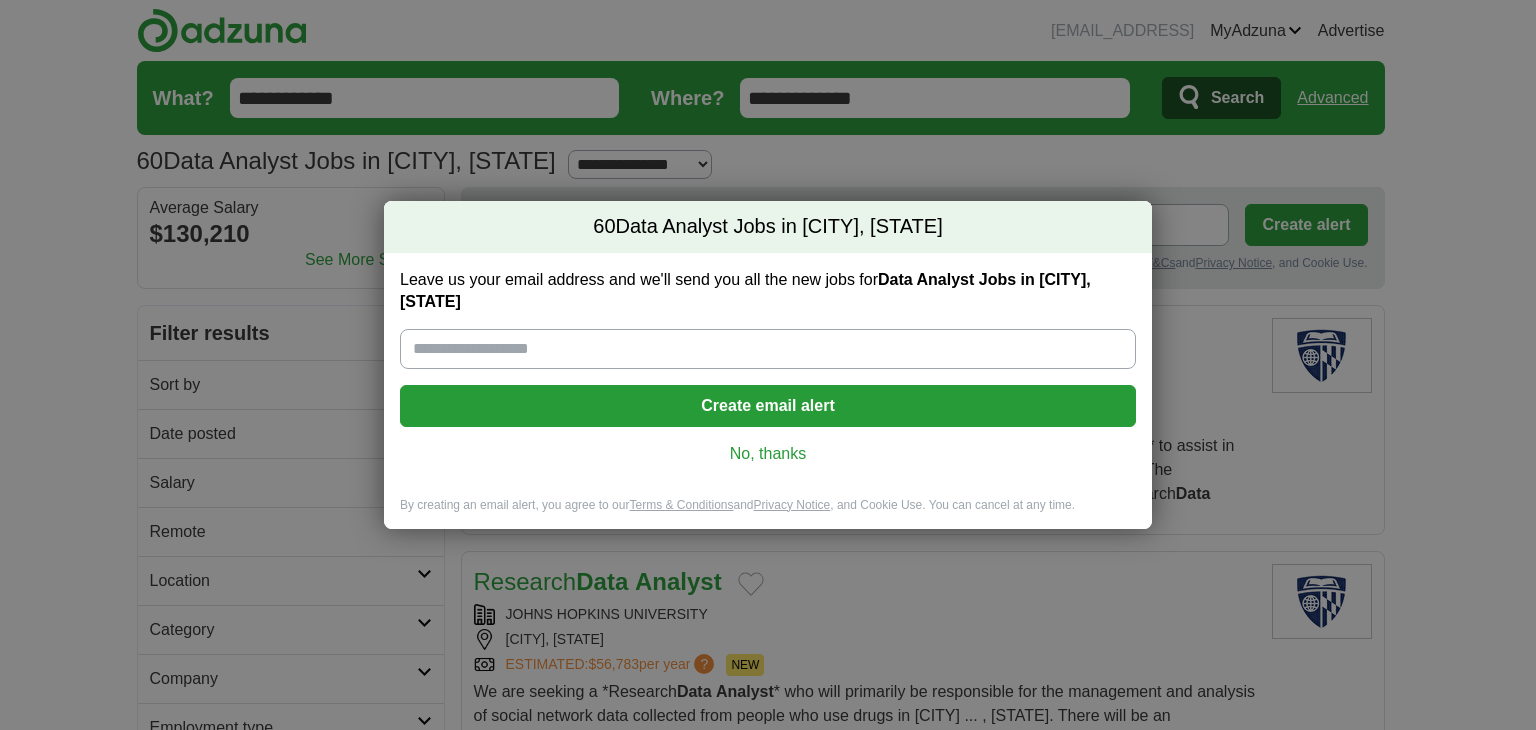 click on "No, thanks" at bounding box center (768, 454) 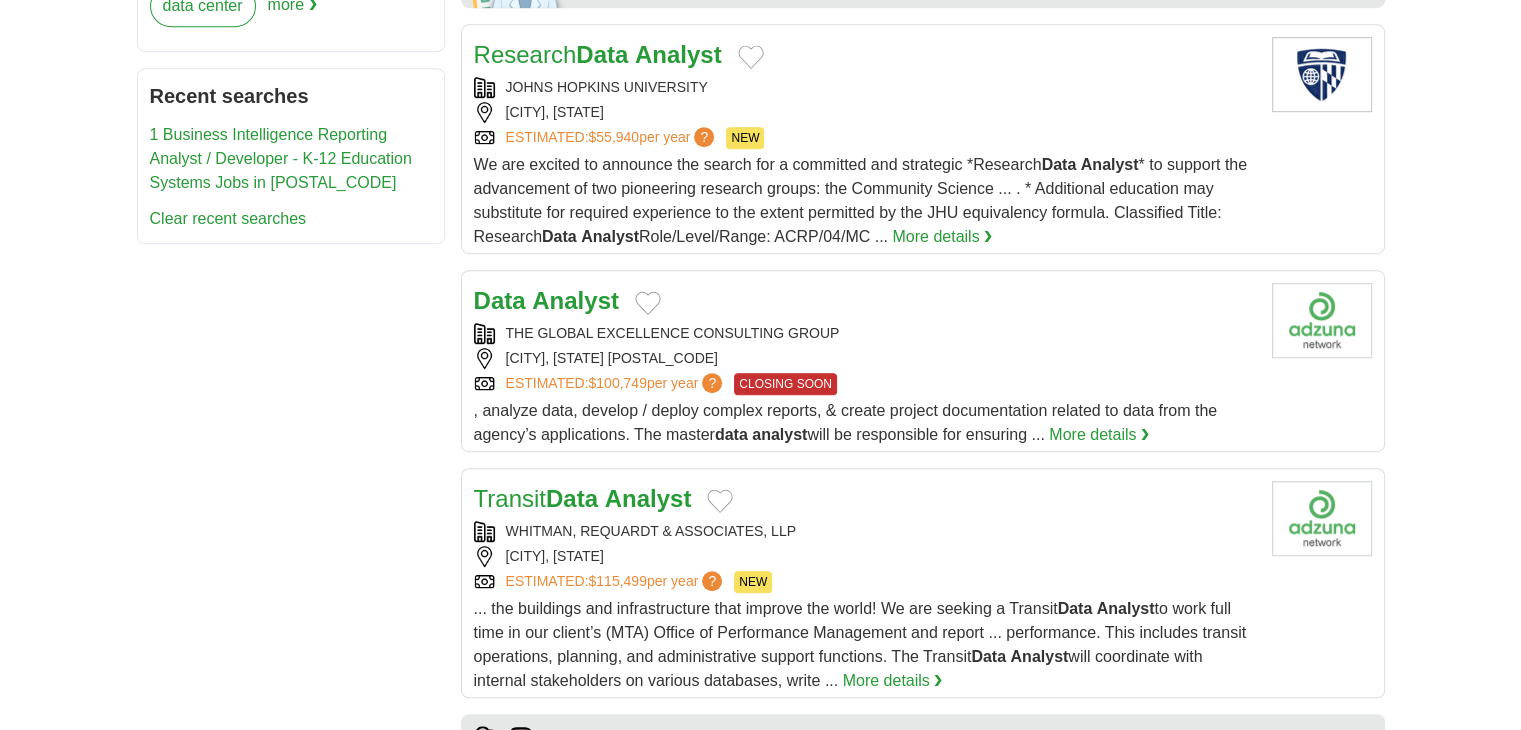 scroll, scrollTop: 1100, scrollLeft: 0, axis: vertical 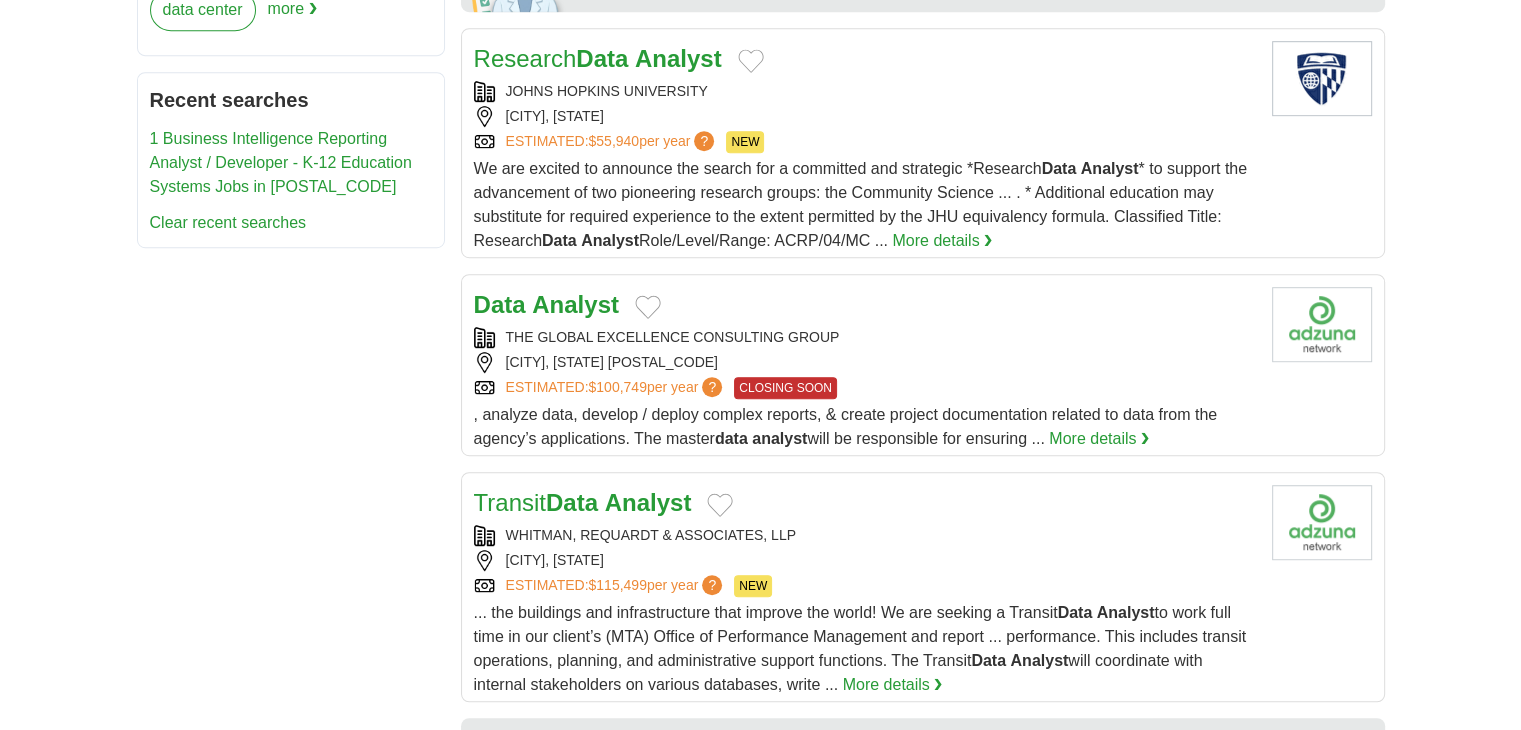 click on "Analyst" at bounding box center (575, 304) 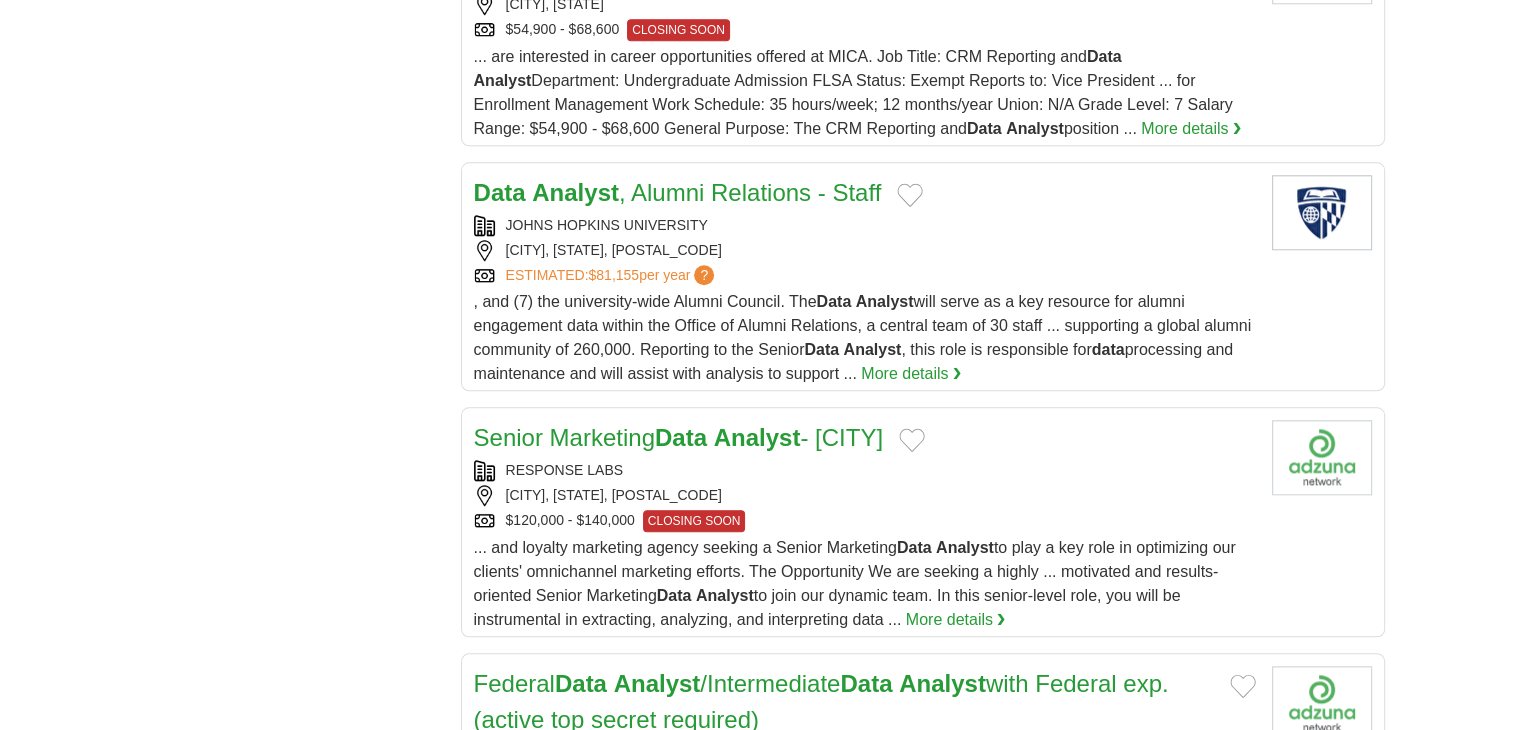 scroll, scrollTop: 2100, scrollLeft: 0, axis: vertical 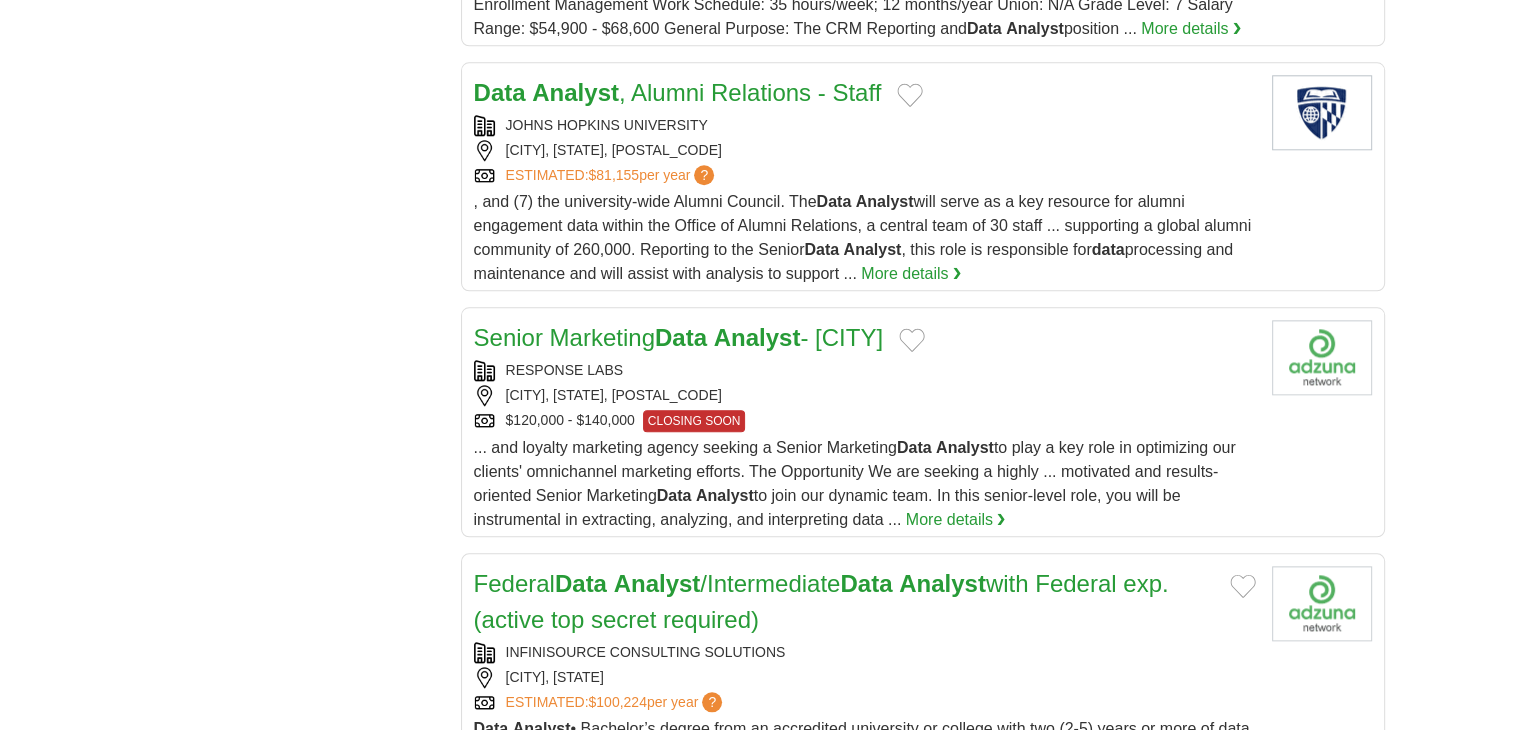 click on "Data" at bounding box center (681, 337) 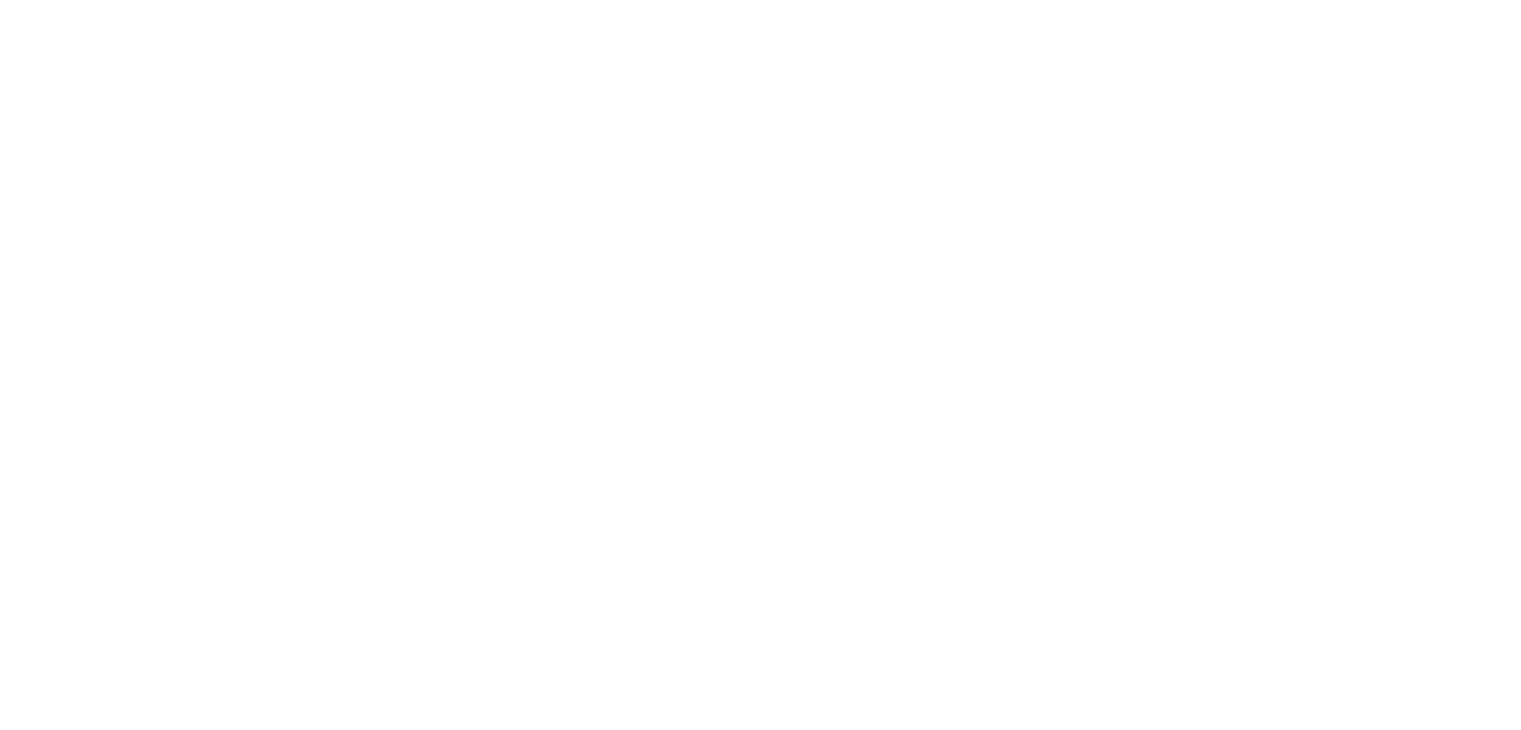 scroll, scrollTop: 3600, scrollLeft: 0, axis: vertical 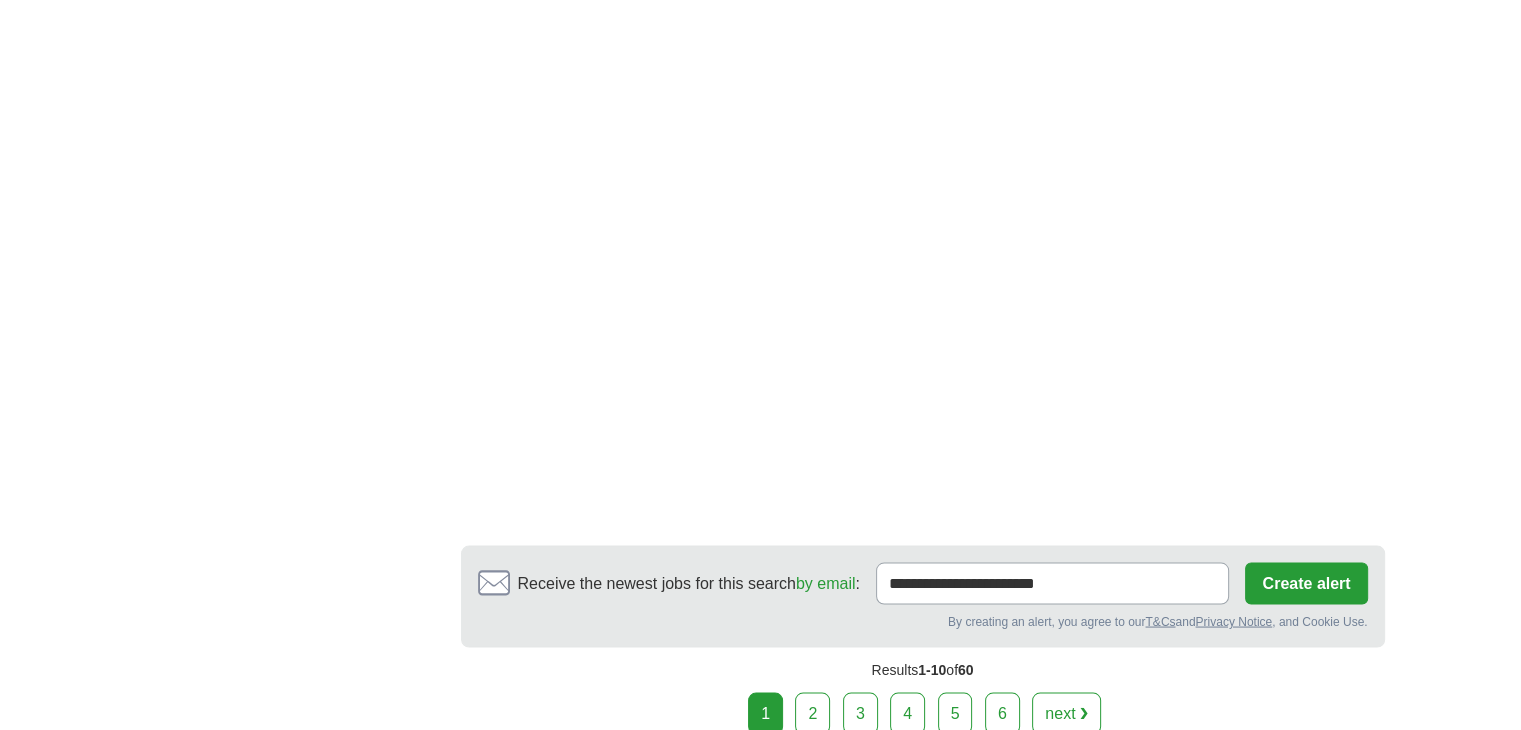 click on "2" at bounding box center [812, 713] 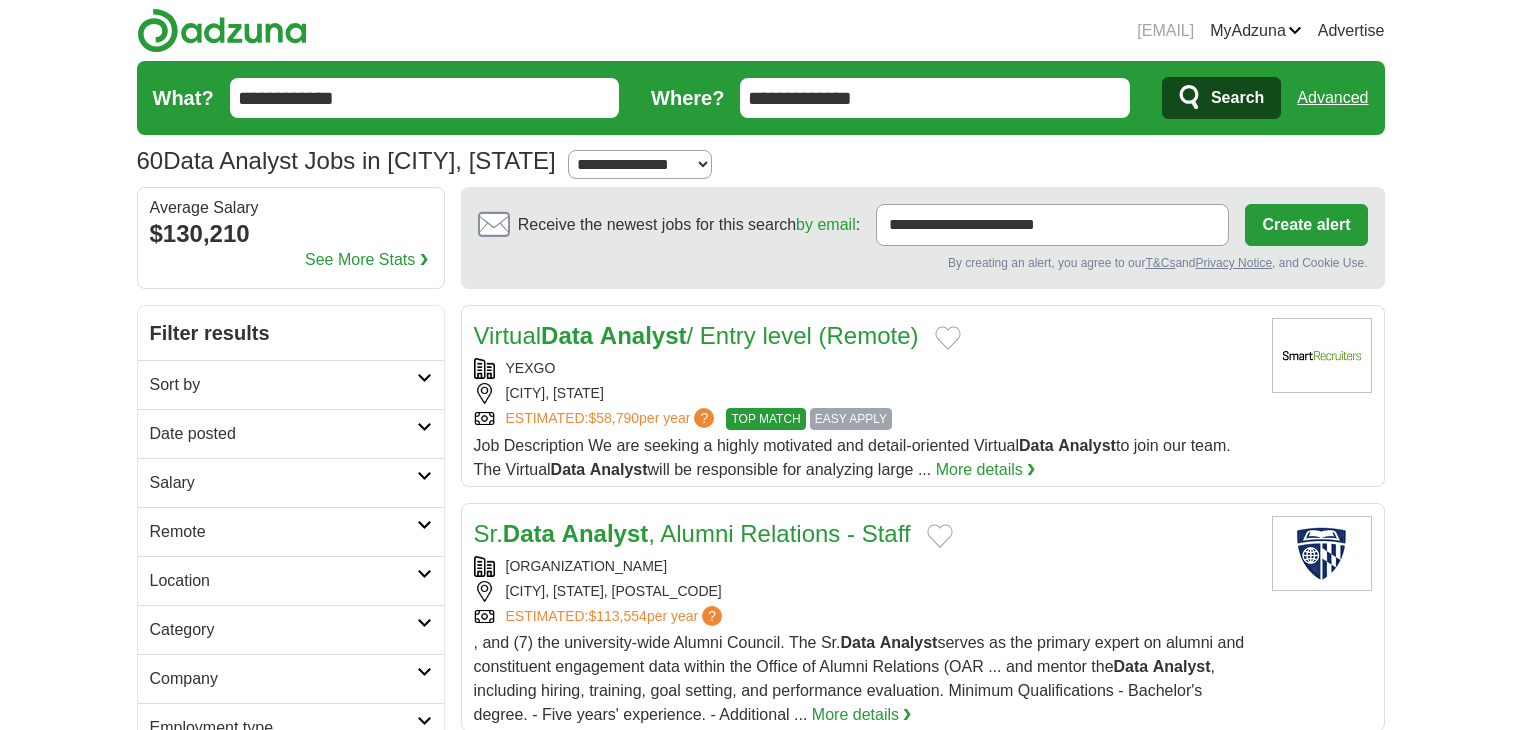 scroll, scrollTop: 0, scrollLeft: 0, axis: both 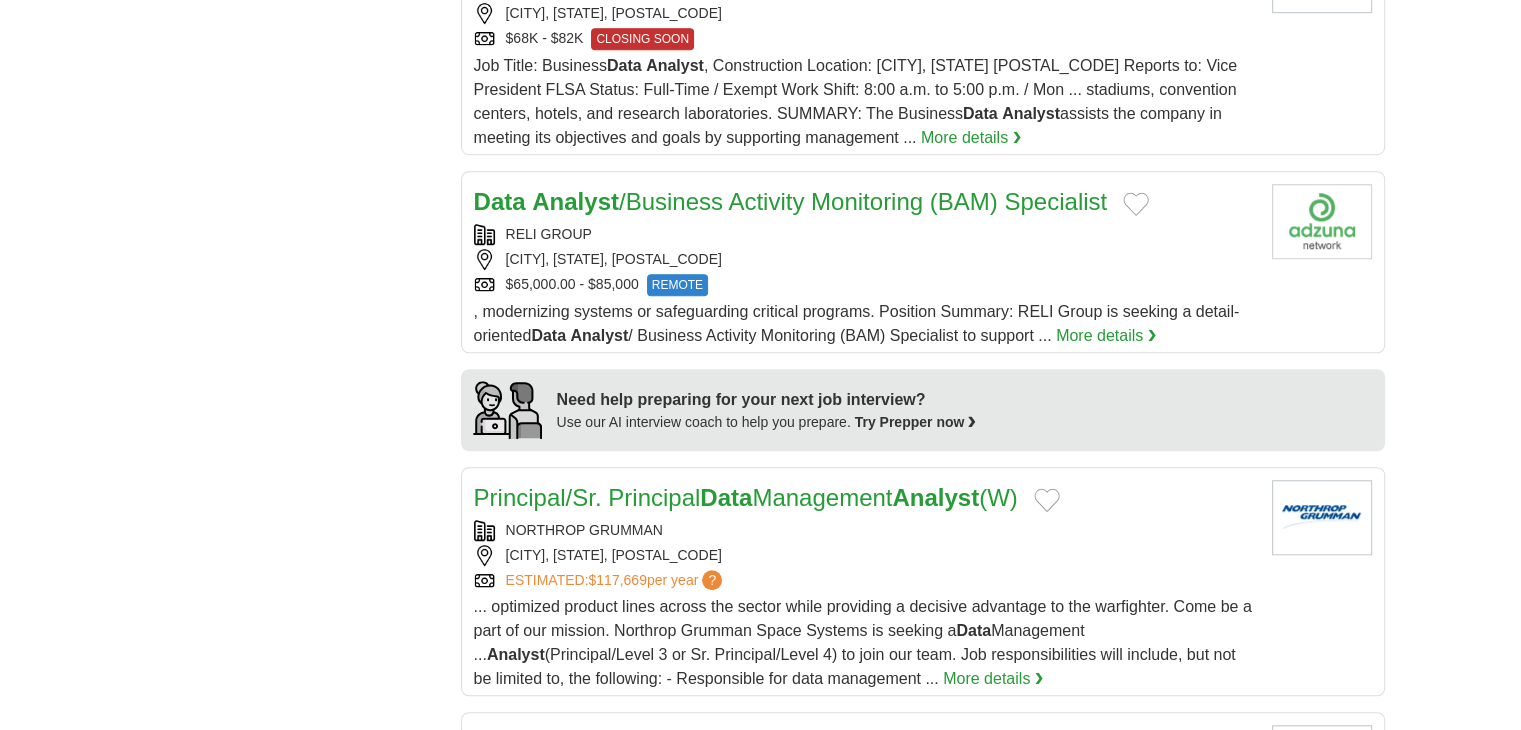 click on "Data   Analyst /Business Activity Monitoring (BAM) Specialist" at bounding box center [791, 201] 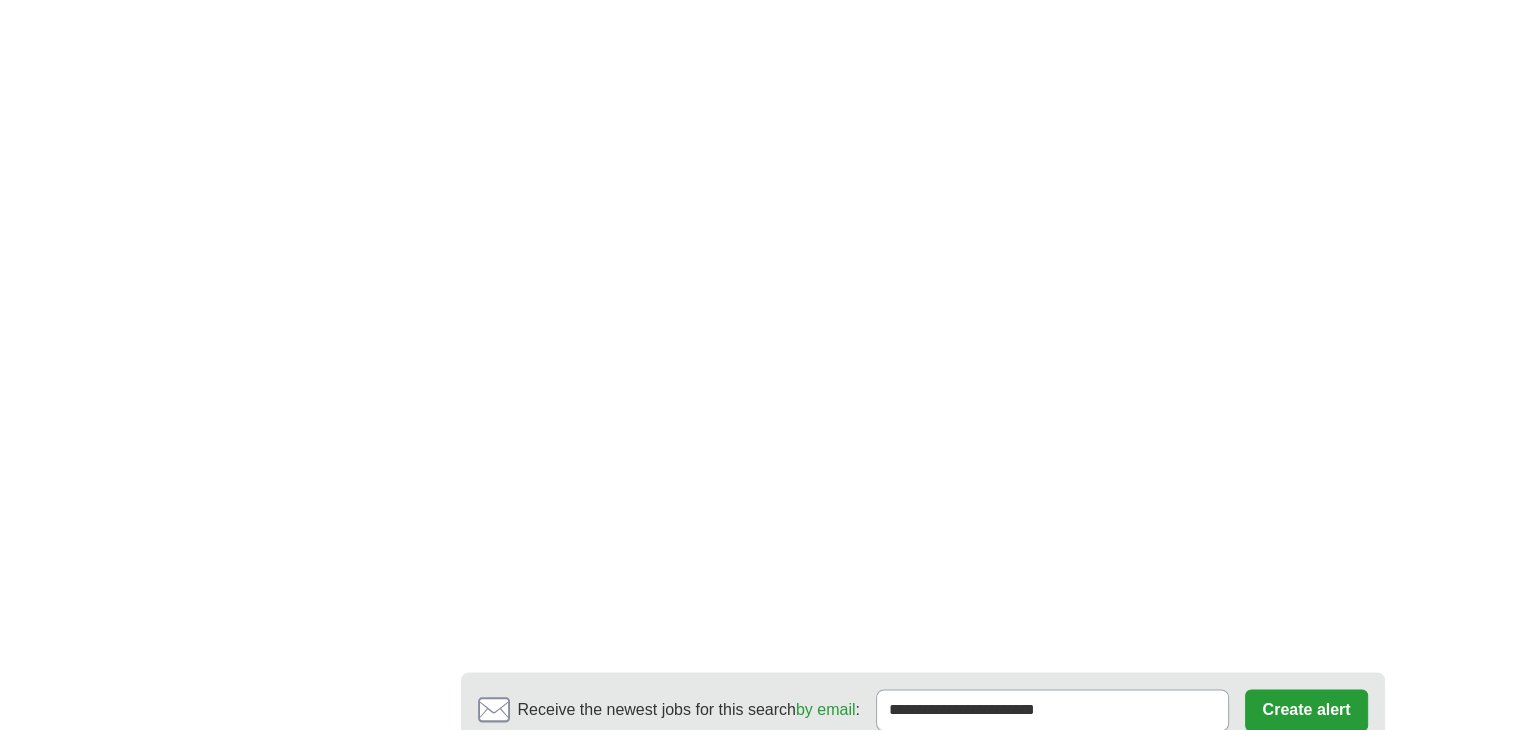 scroll, scrollTop: 3100, scrollLeft: 0, axis: vertical 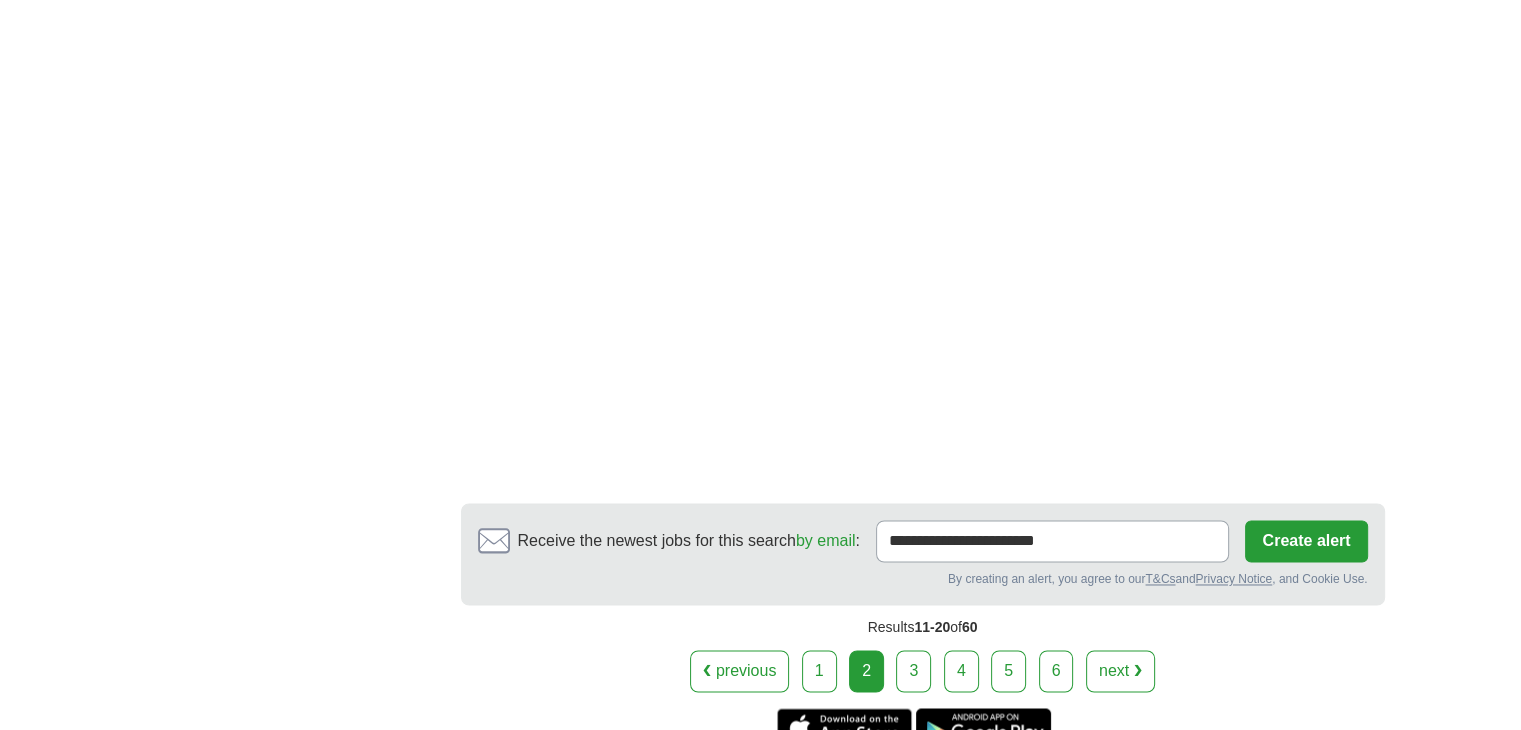 click on "3" at bounding box center [913, 671] 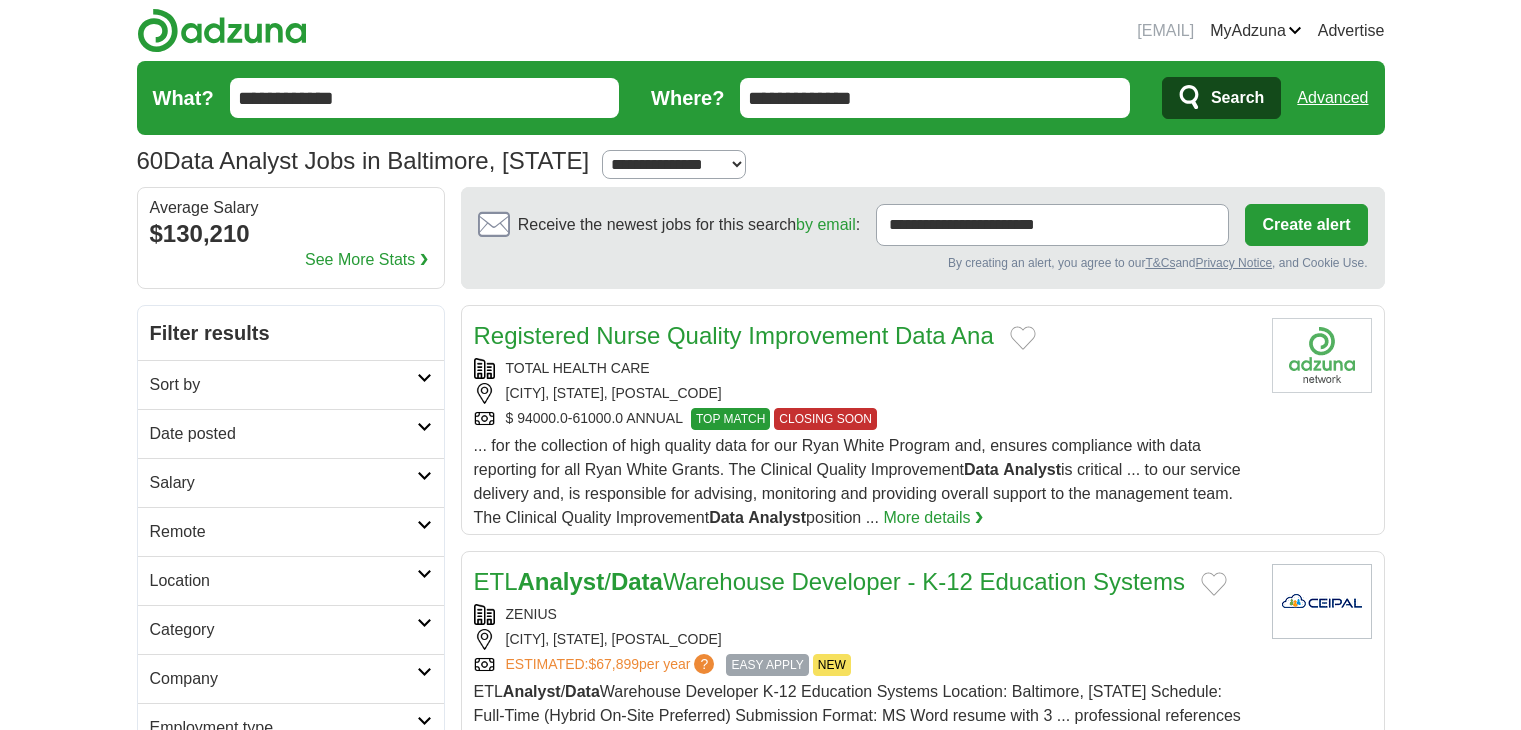 scroll, scrollTop: 0, scrollLeft: 0, axis: both 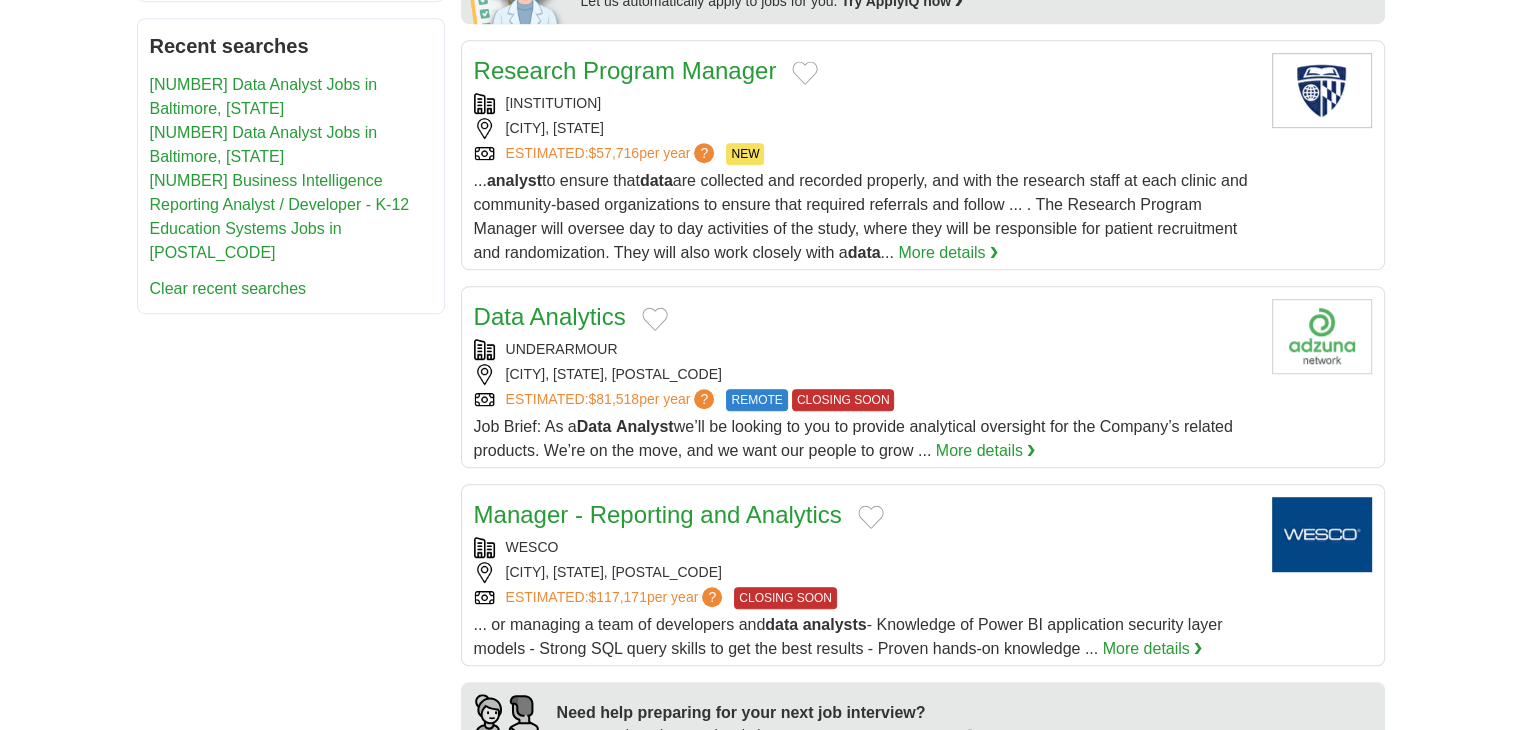 click on "Data Analytics" at bounding box center [865, 317] 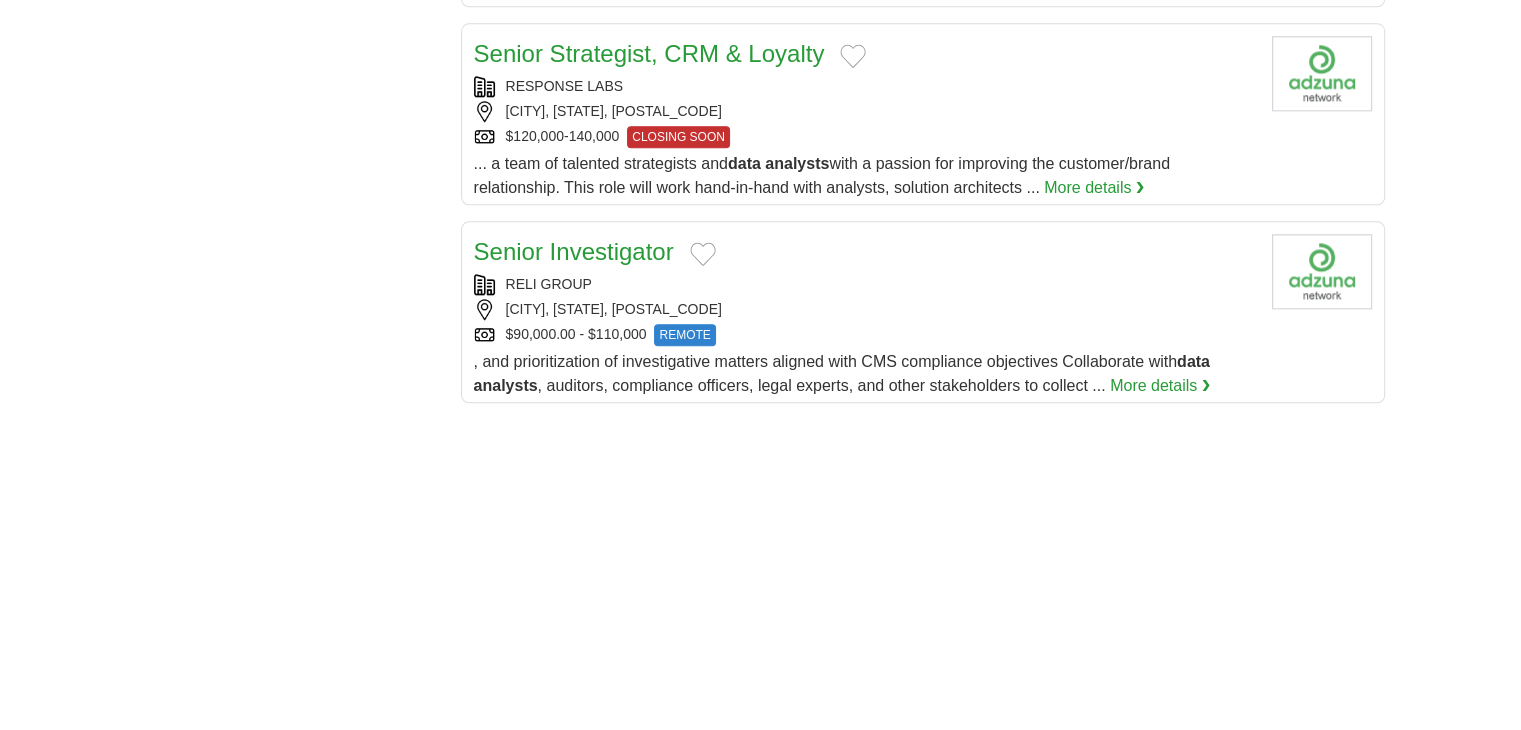 scroll, scrollTop: 2200, scrollLeft: 0, axis: vertical 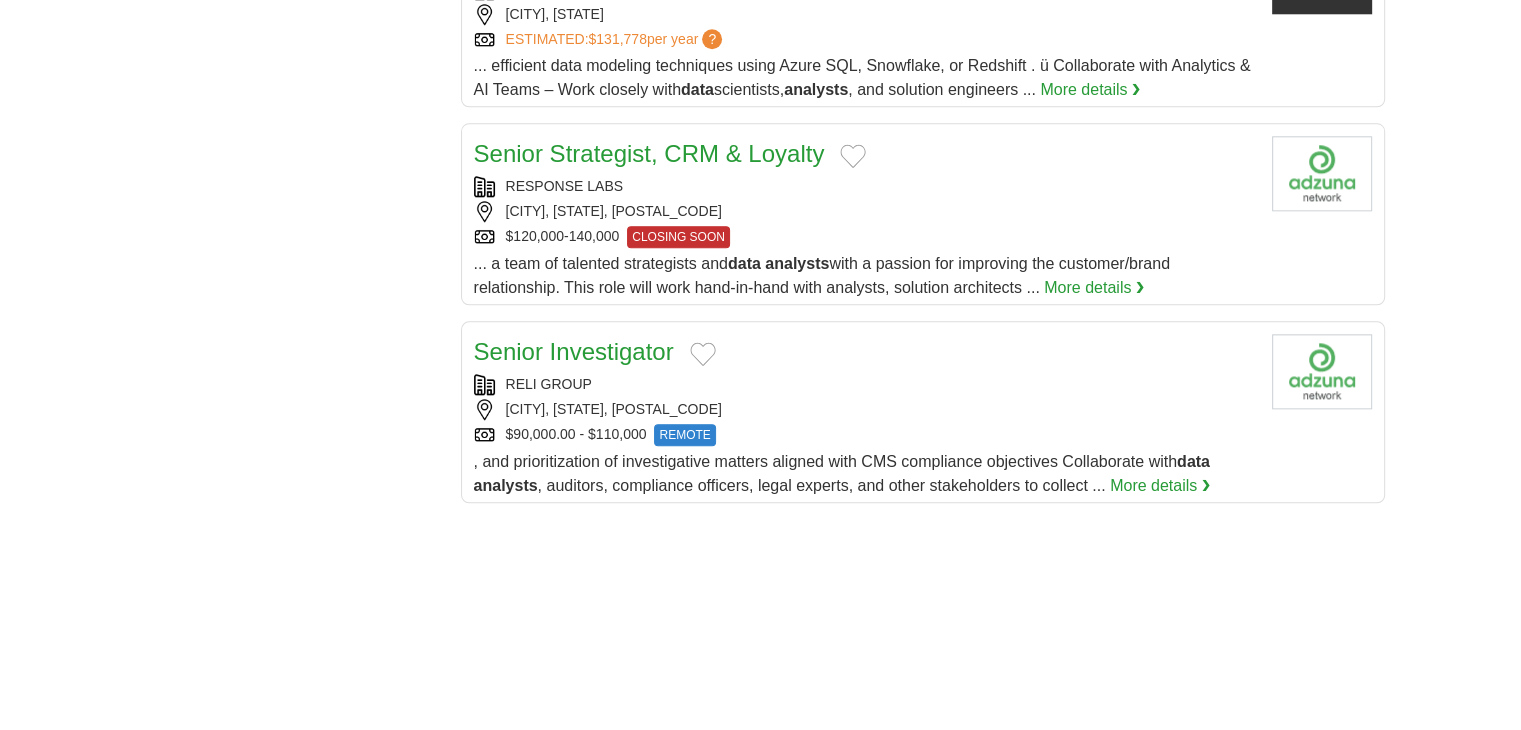 click on "BALTIMORE, MARYLAND, 21224" at bounding box center (865, 211) 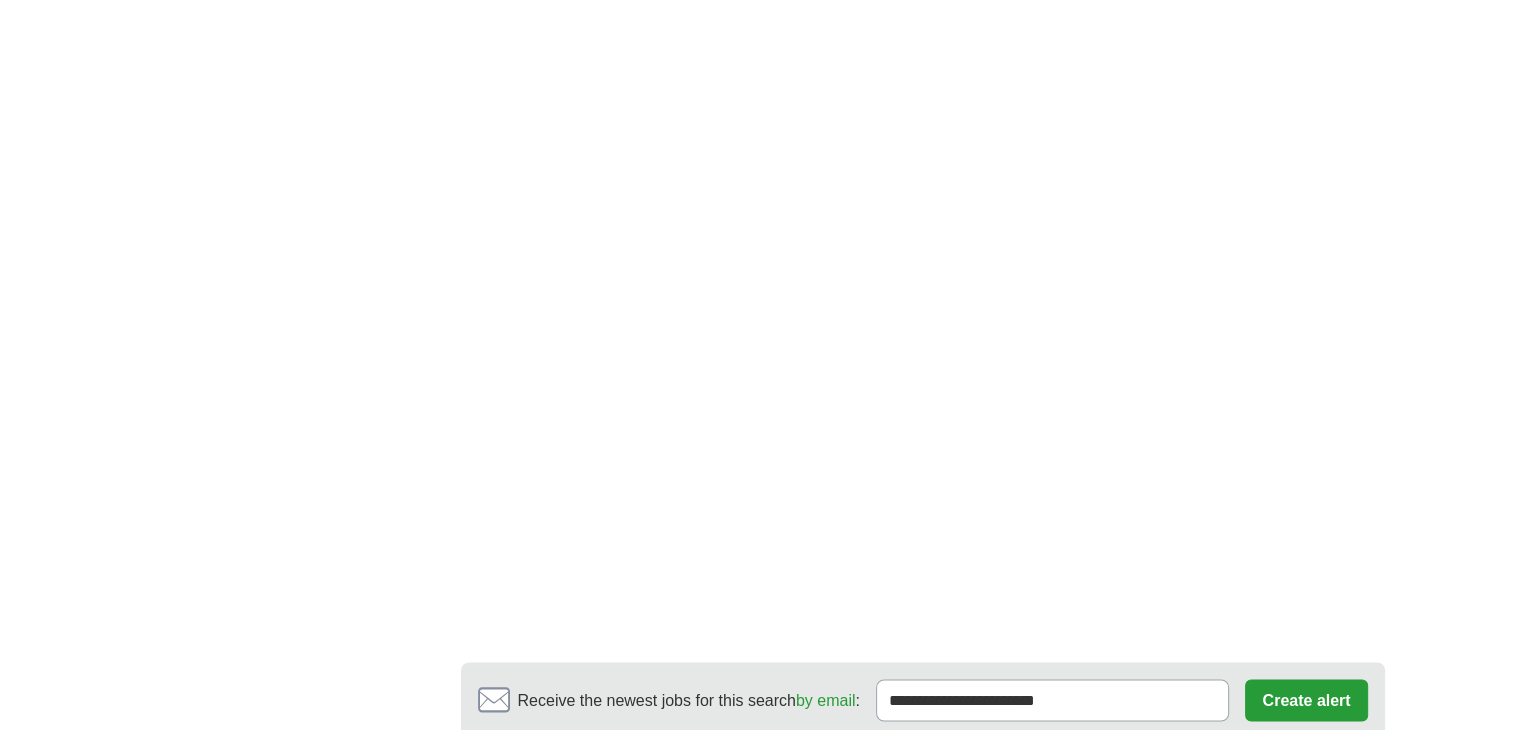 scroll, scrollTop: 3300, scrollLeft: 0, axis: vertical 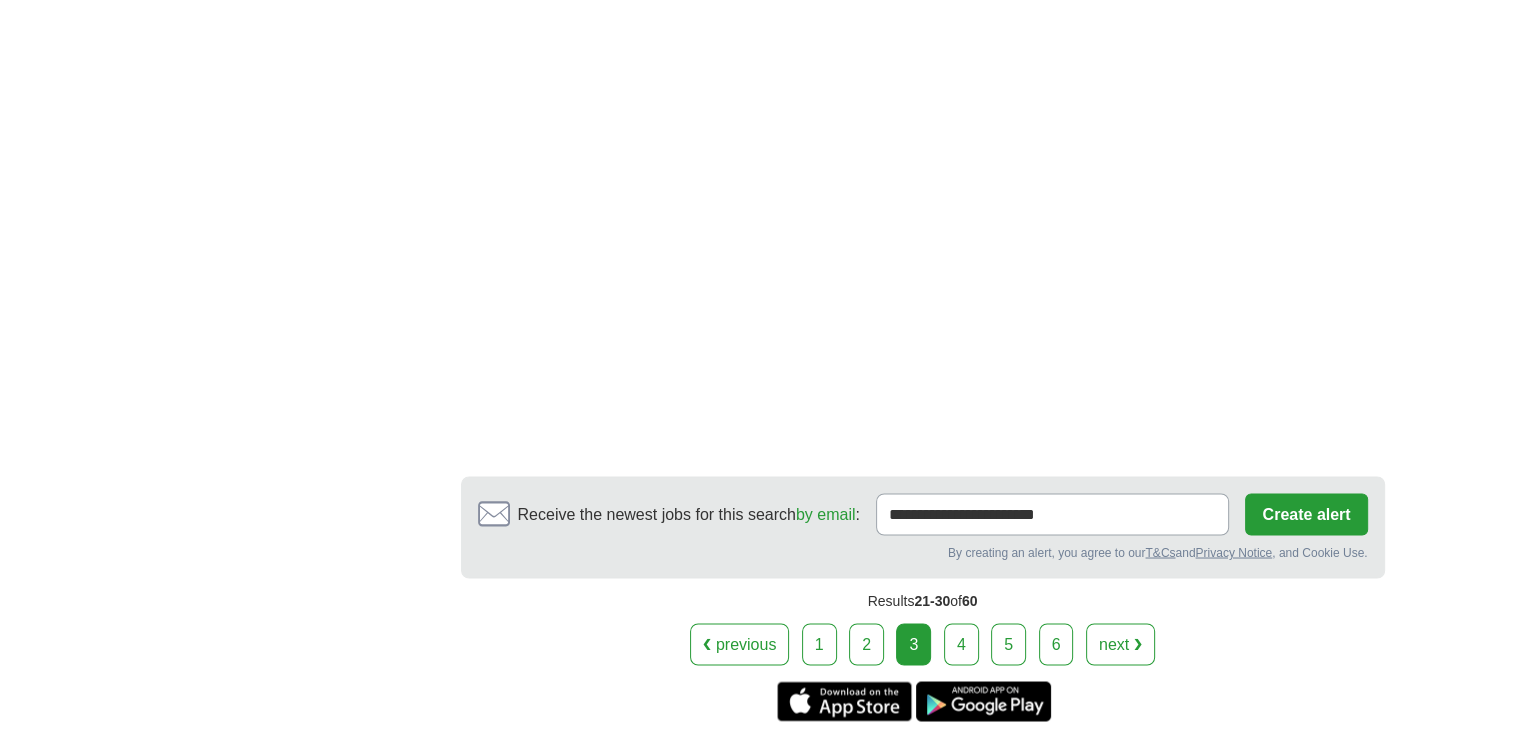 click on "4" at bounding box center [961, 644] 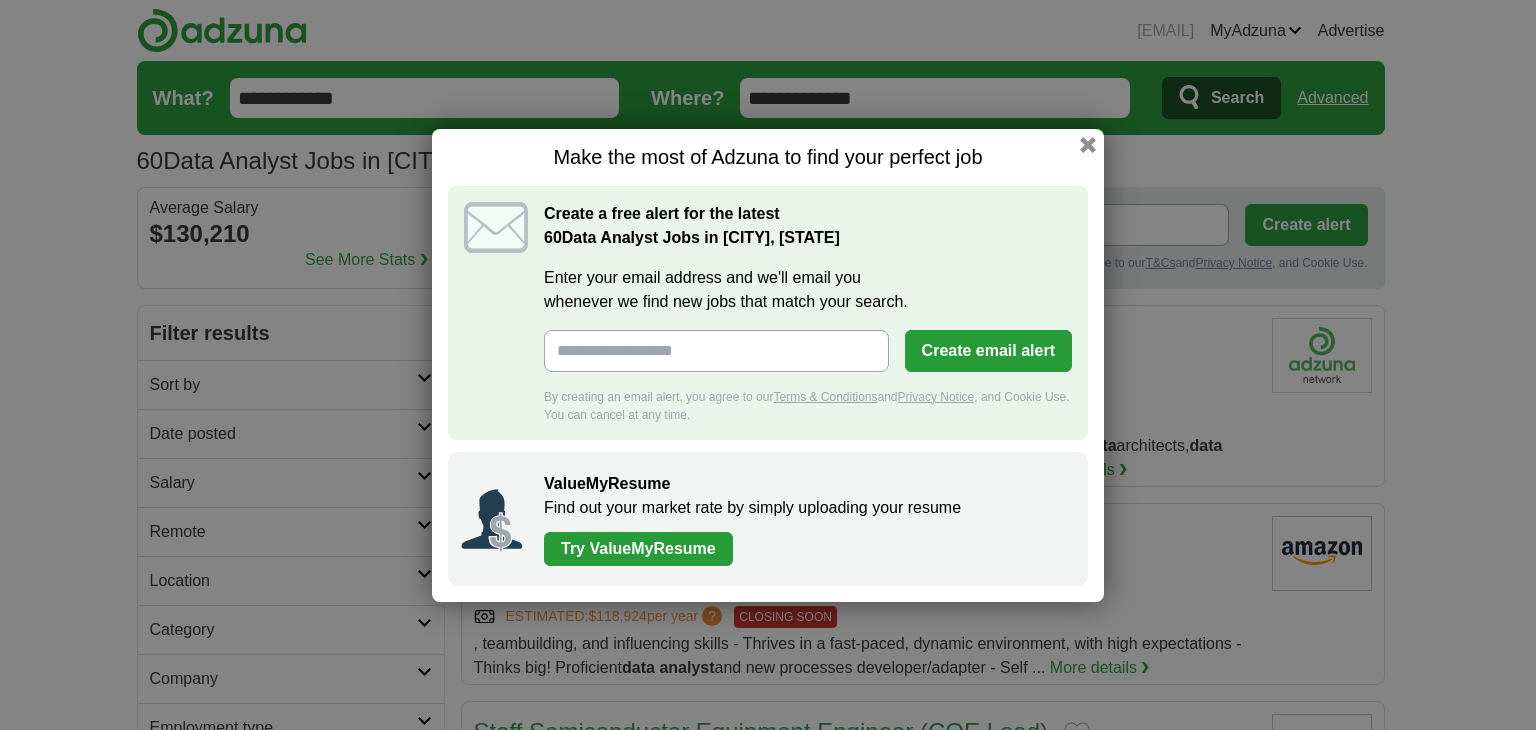 scroll, scrollTop: 0, scrollLeft: 0, axis: both 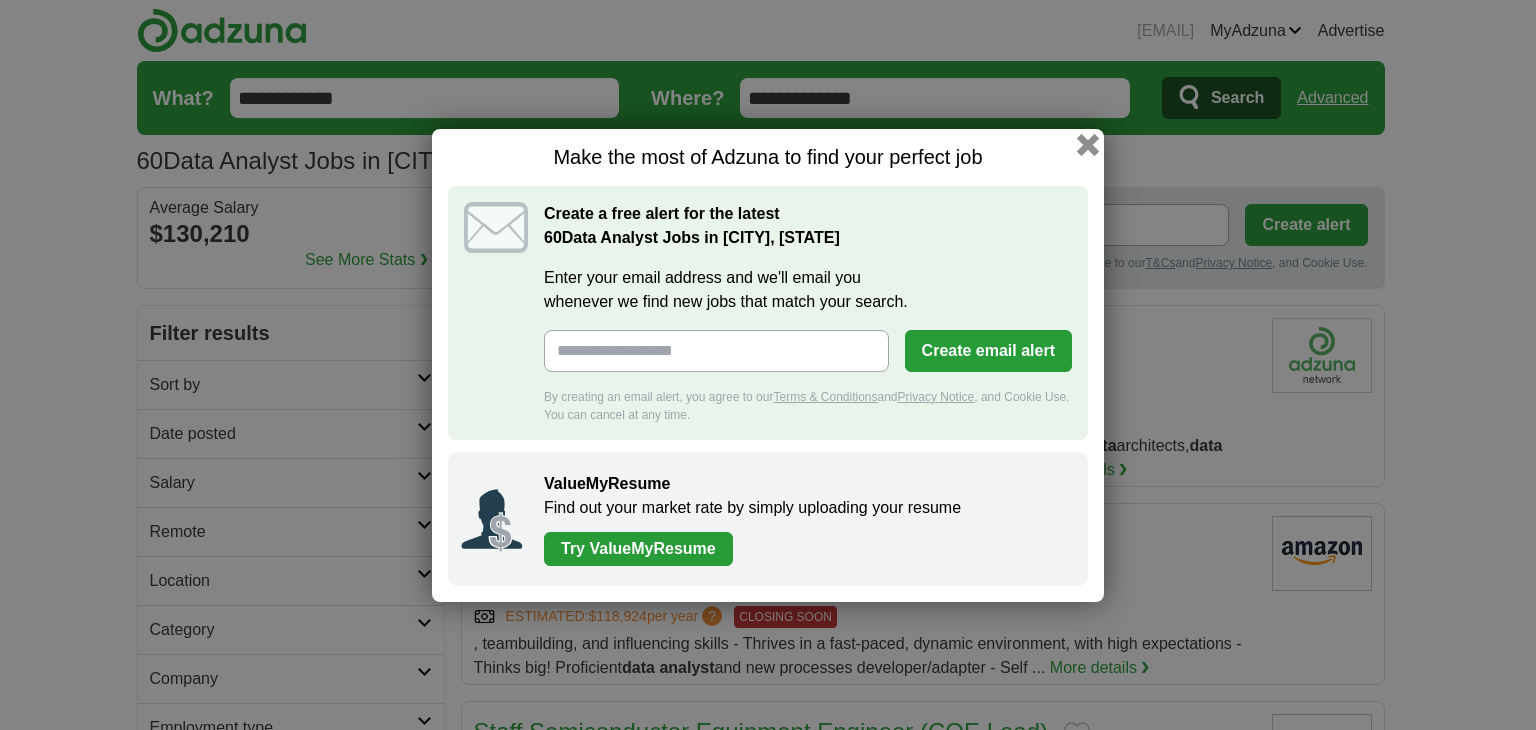 click at bounding box center (1088, 144) 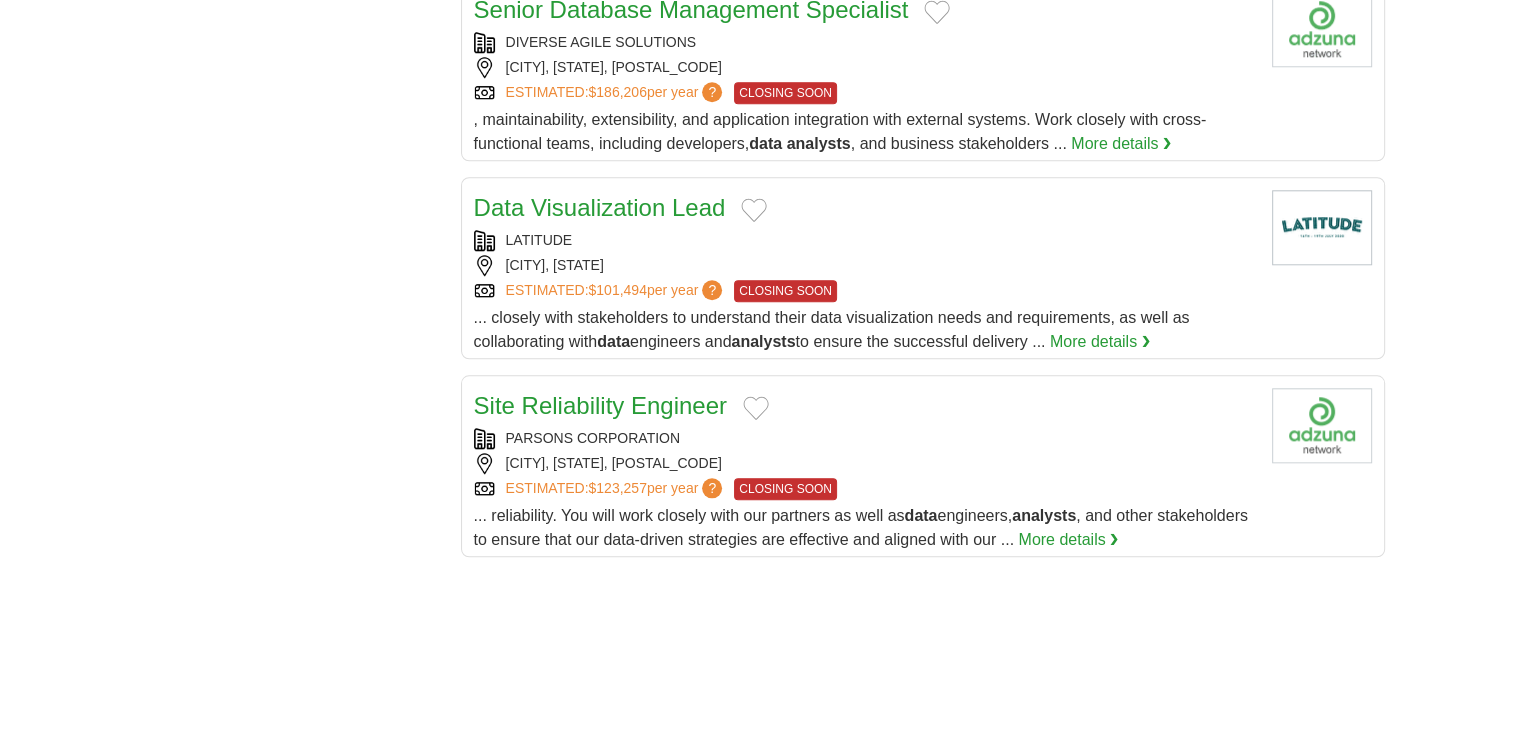 scroll, scrollTop: 2000, scrollLeft: 0, axis: vertical 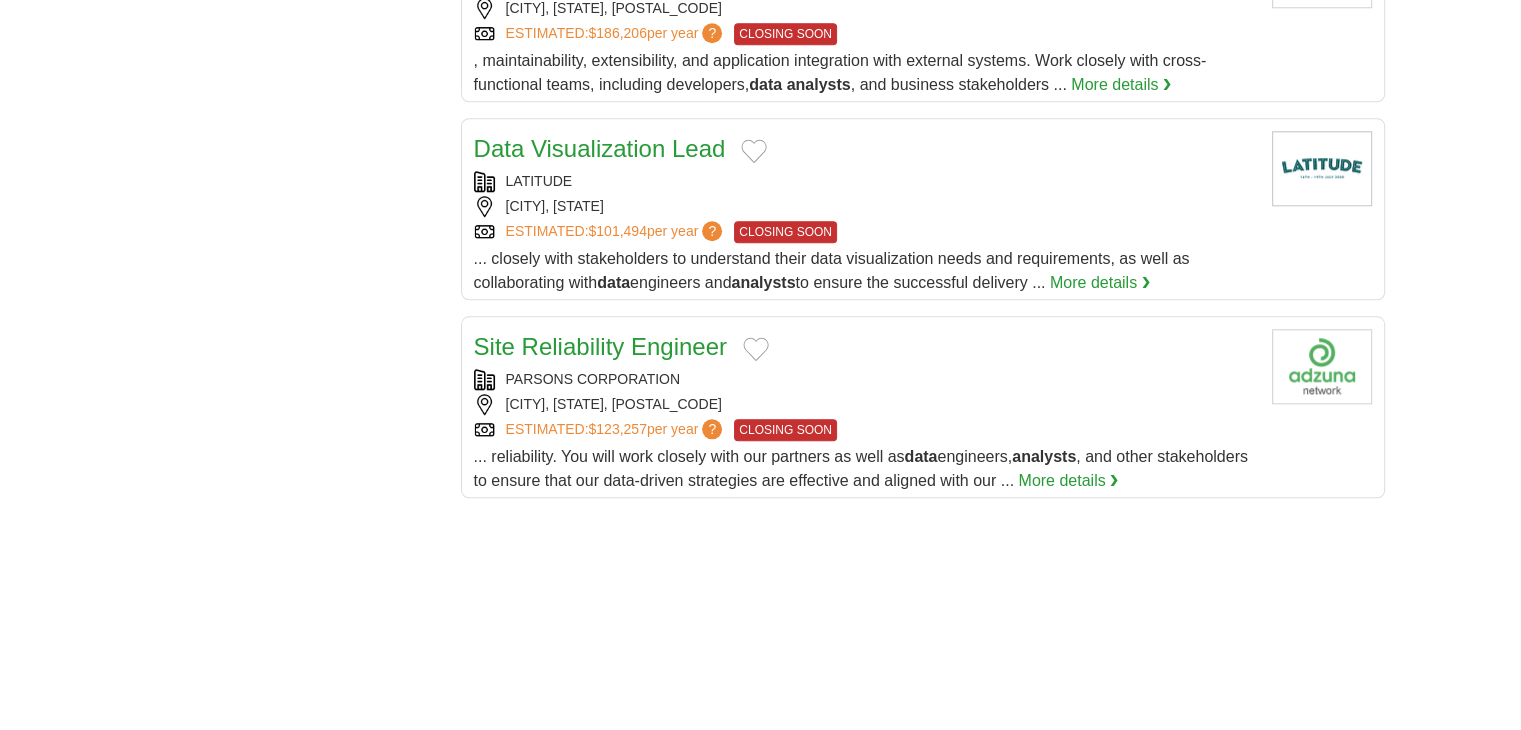 click on "Data Visualization Lead" at bounding box center [865, 149] 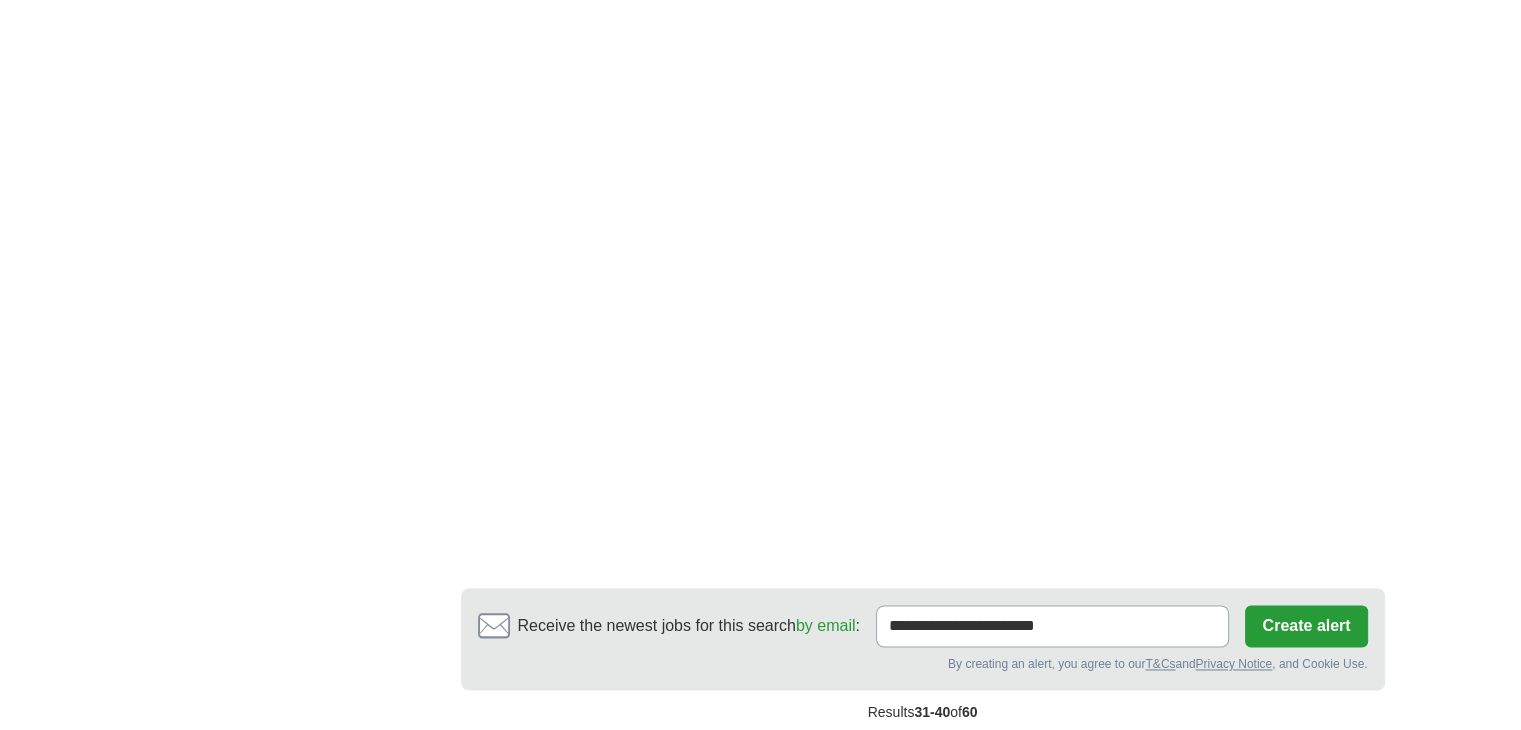 scroll, scrollTop: 3100, scrollLeft: 0, axis: vertical 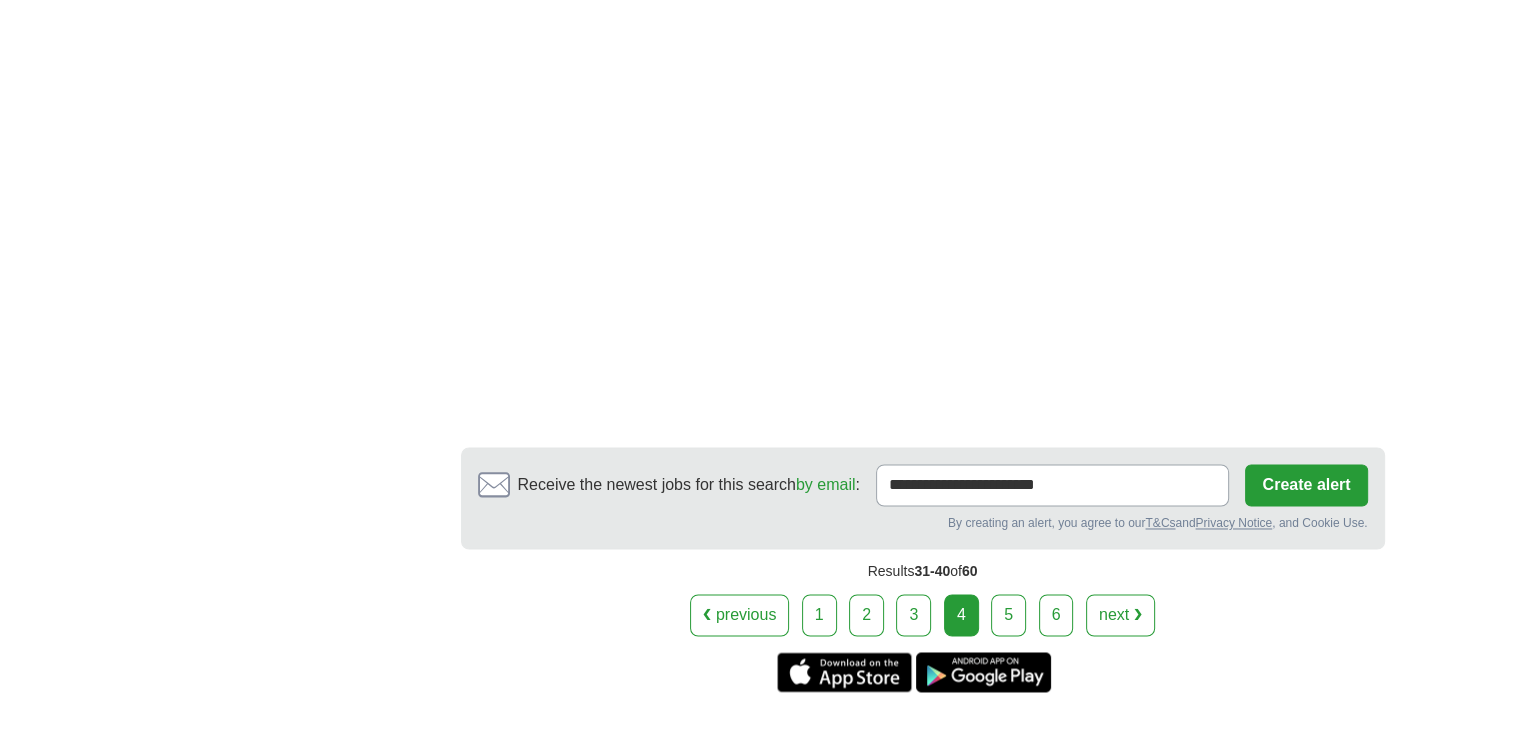 click on "5" at bounding box center [1008, 615] 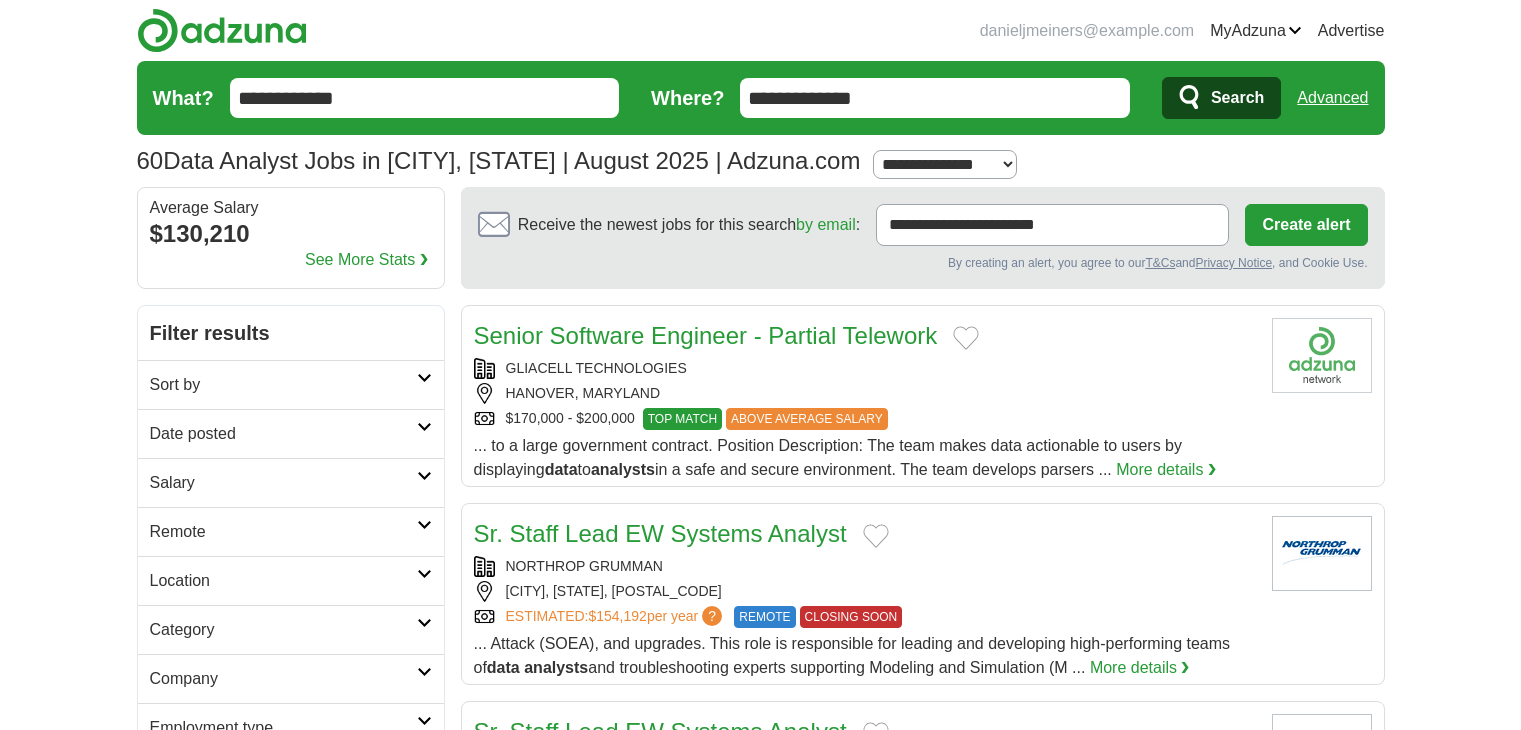 scroll, scrollTop: 0, scrollLeft: 0, axis: both 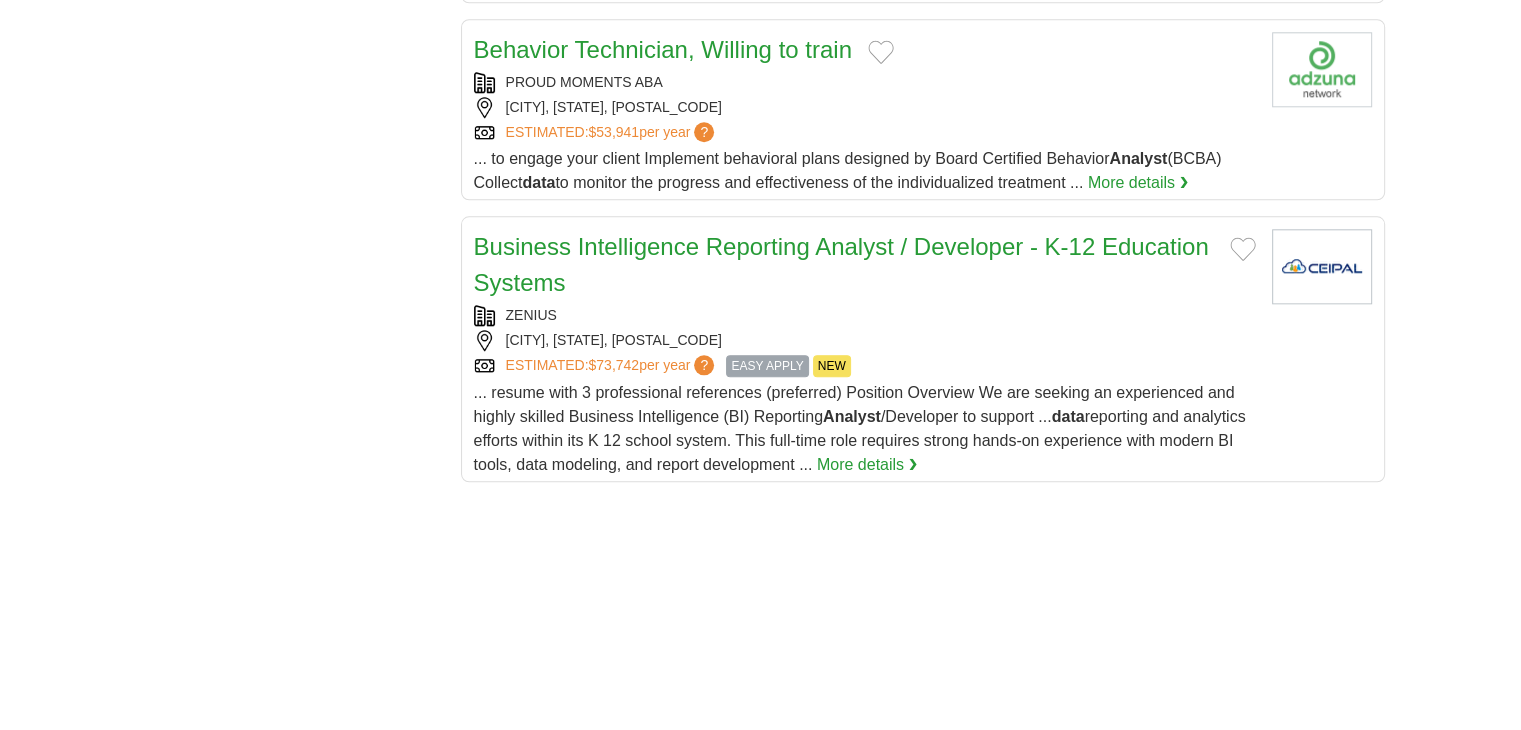 click on "Business Intelligence Reporting Analyst / Developer - K-12 Education Systems" at bounding box center (841, 264) 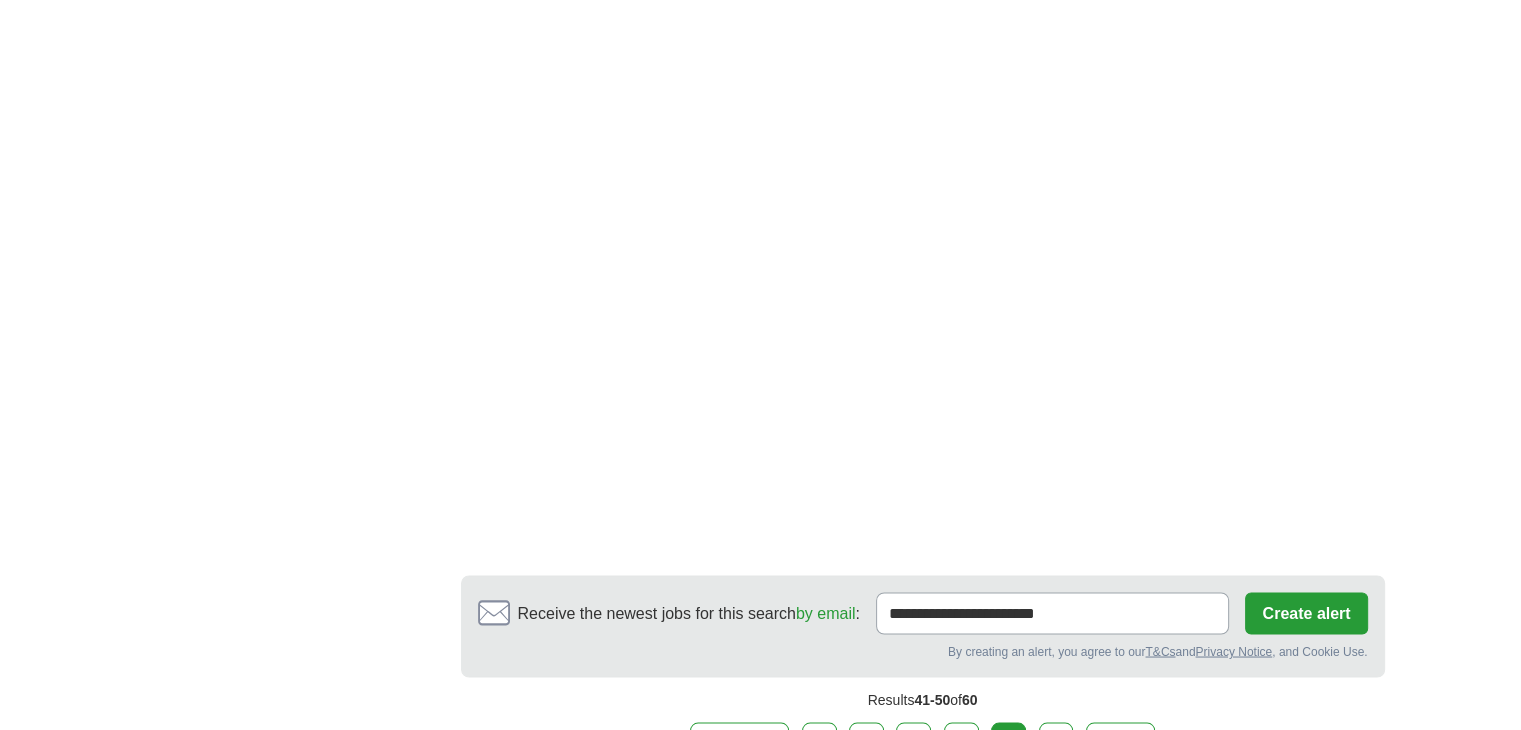 scroll, scrollTop: 3803, scrollLeft: 0, axis: vertical 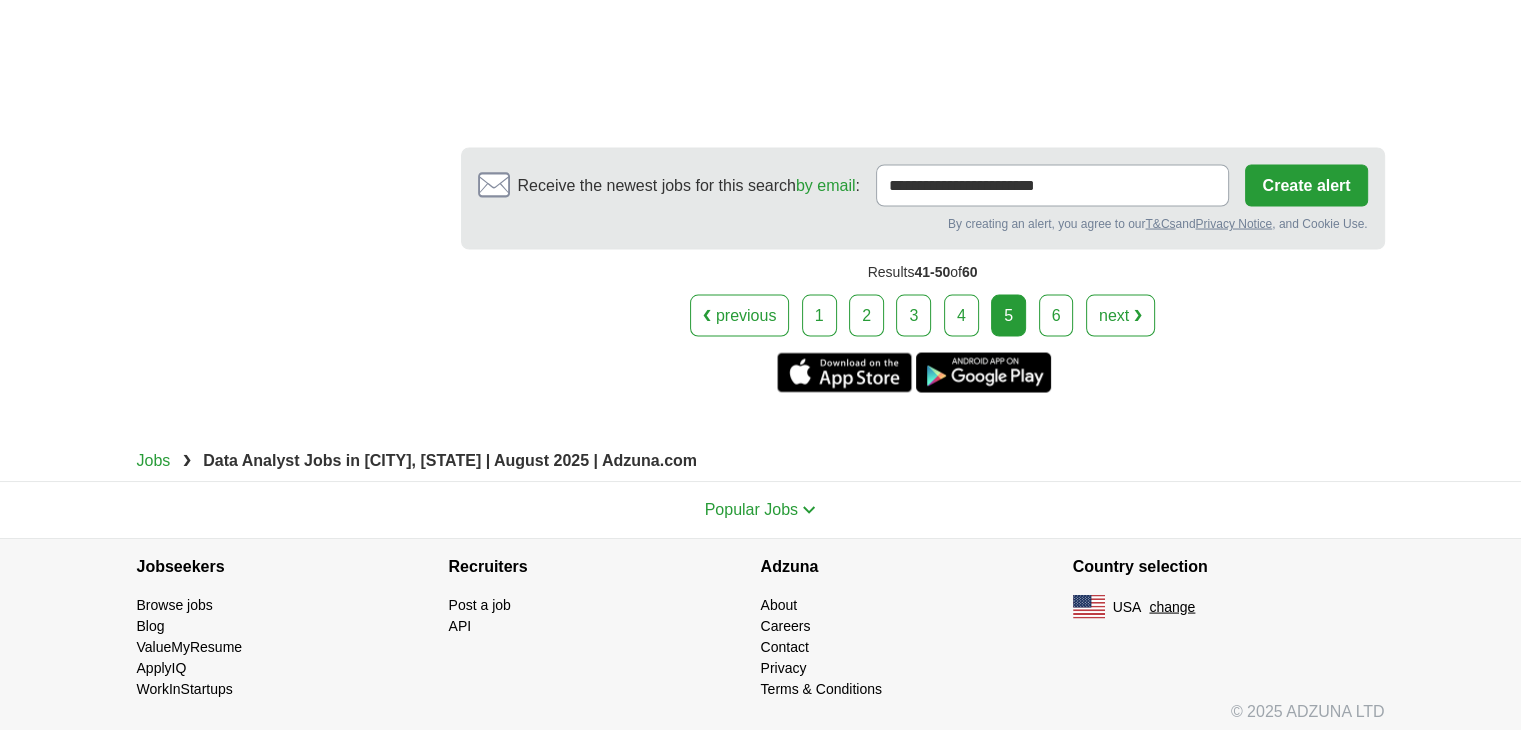 click on "6" at bounding box center [1056, 316] 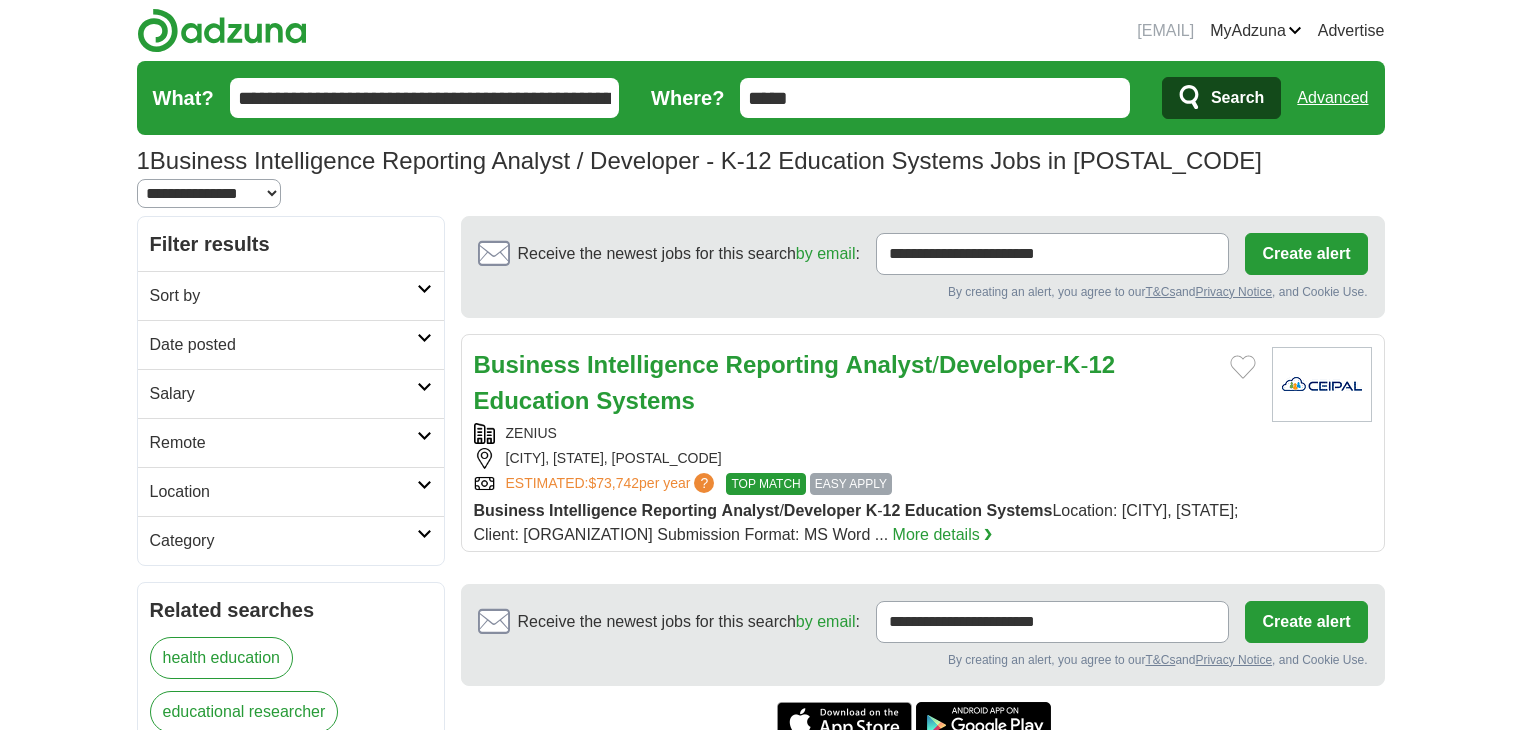 scroll, scrollTop: 0, scrollLeft: 0, axis: both 